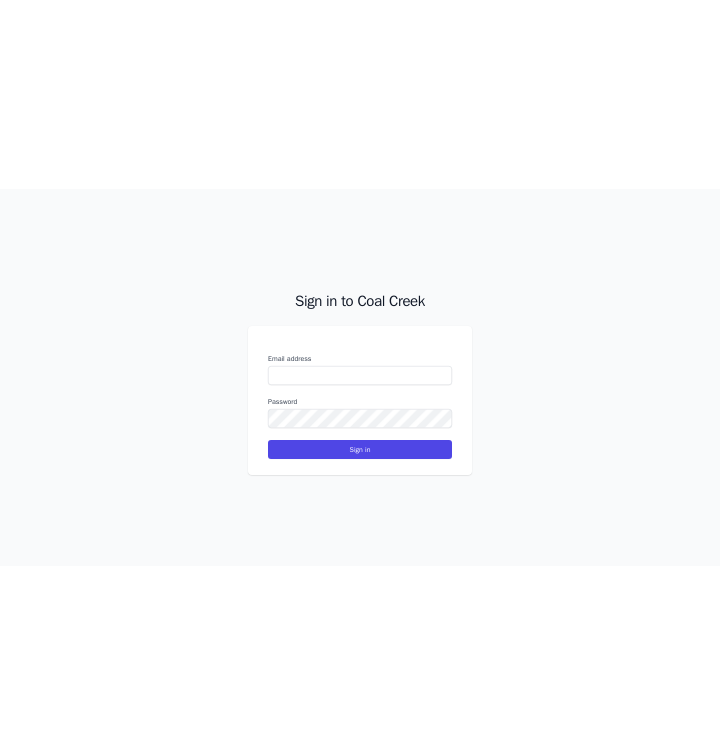 scroll, scrollTop: 0, scrollLeft: 0, axis: both 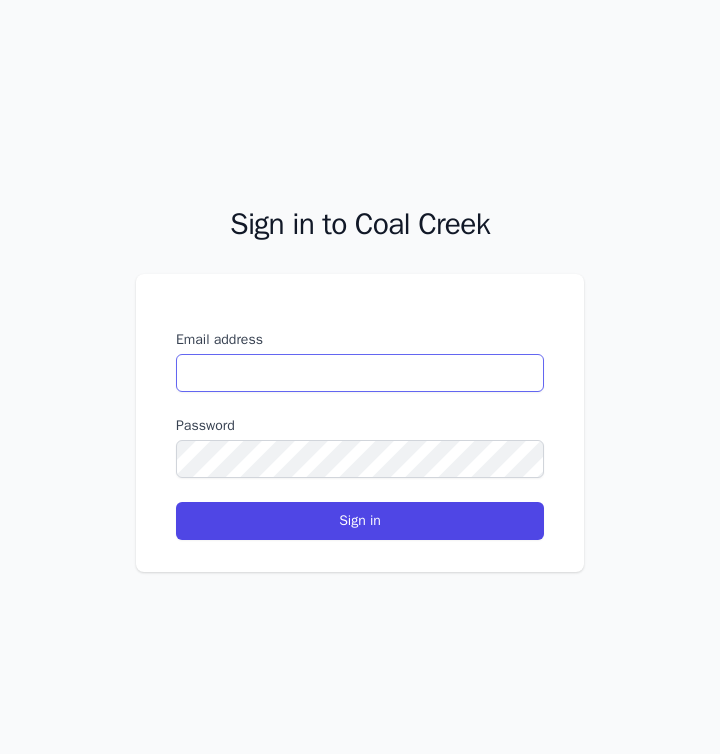 click on "Email address" at bounding box center [360, 373] 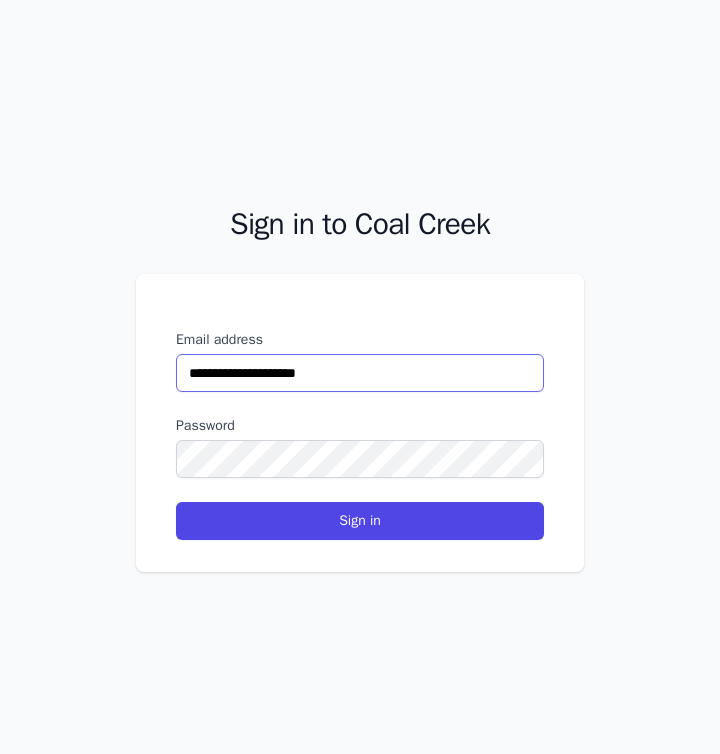 type on "**********" 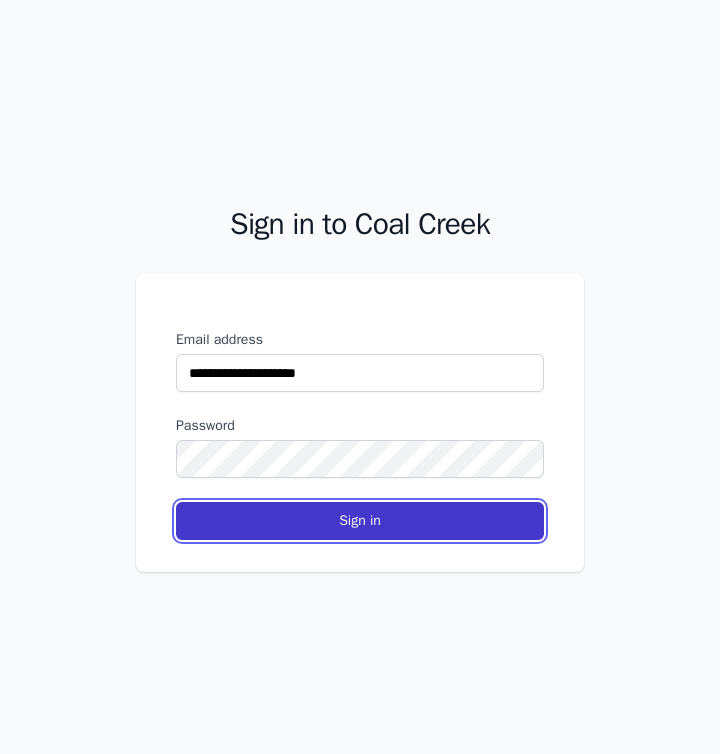 click on "Sign in" at bounding box center (360, 521) 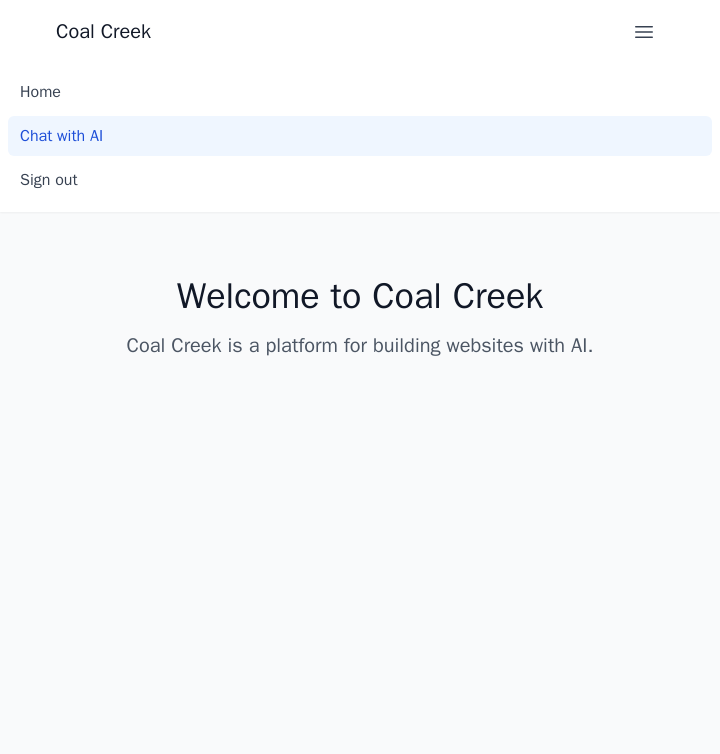 click on "Chat with AI" at bounding box center [360, 136] 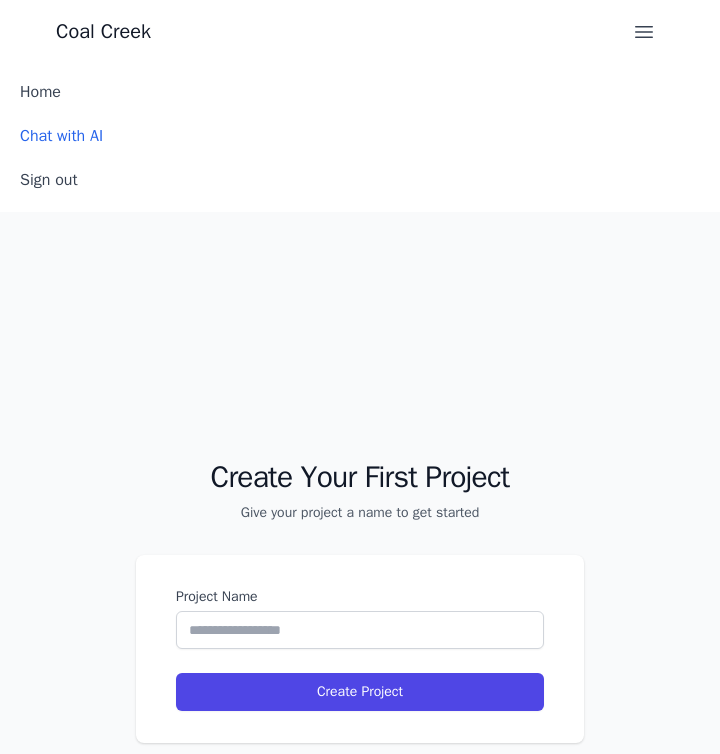 scroll, scrollTop: 212, scrollLeft: 0, axis: vertical 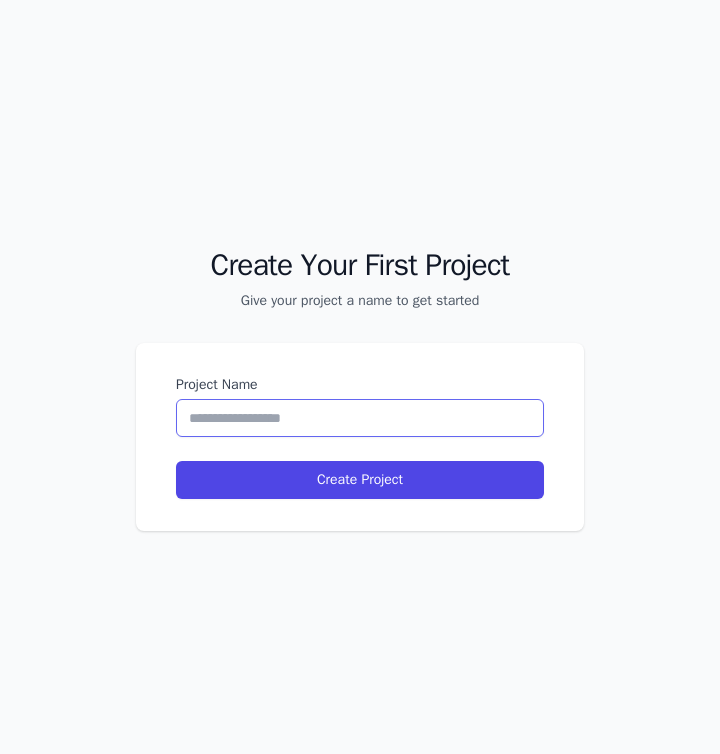 click on "Project Name" at bounding box center (360, 418) 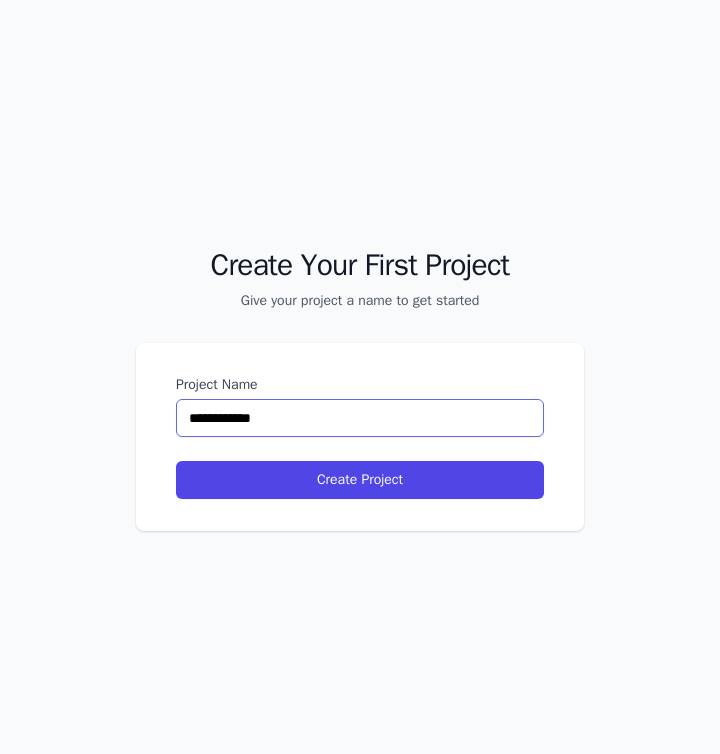 type on "**********" 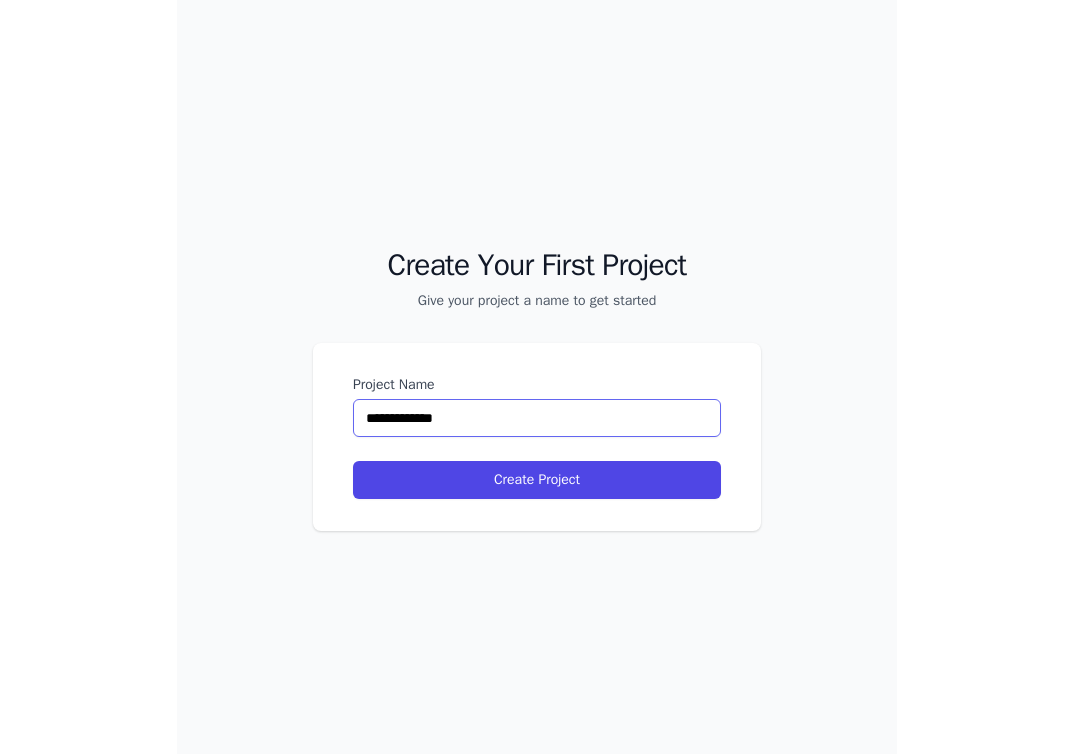 scroll, scrollTop: 64, scrollLeft: 0, axis: vertical 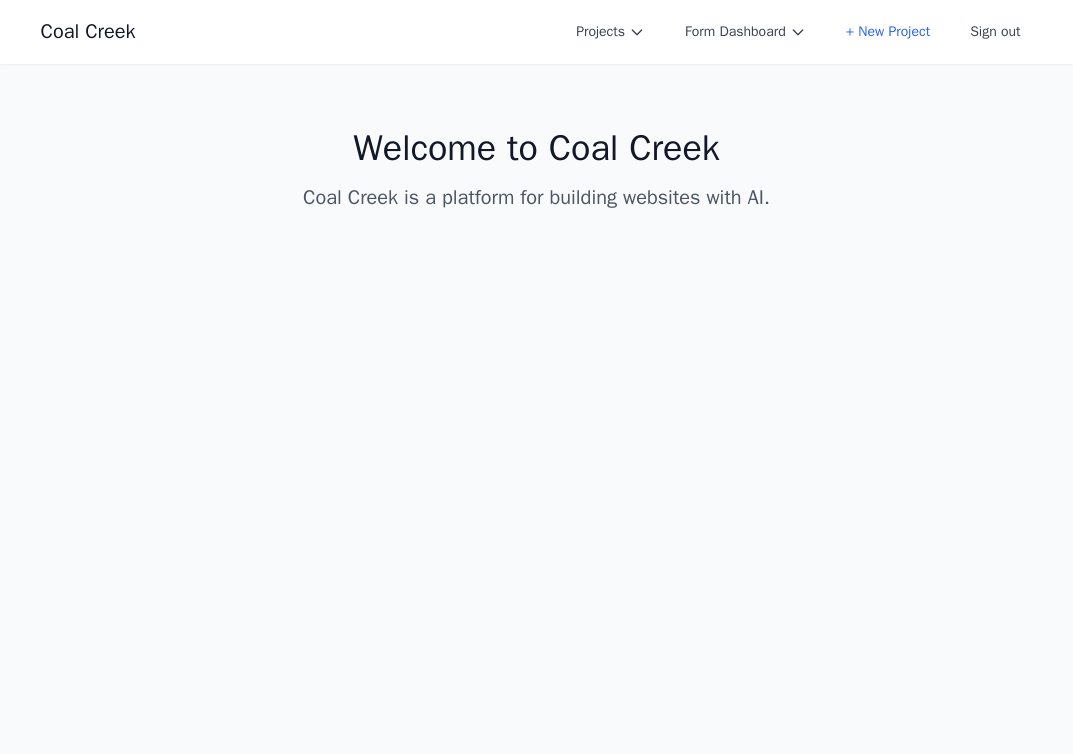 click on "Welcome to Coal Creek Coal Creek is a platform for building websites with AI." at bounding box center (537, 170) 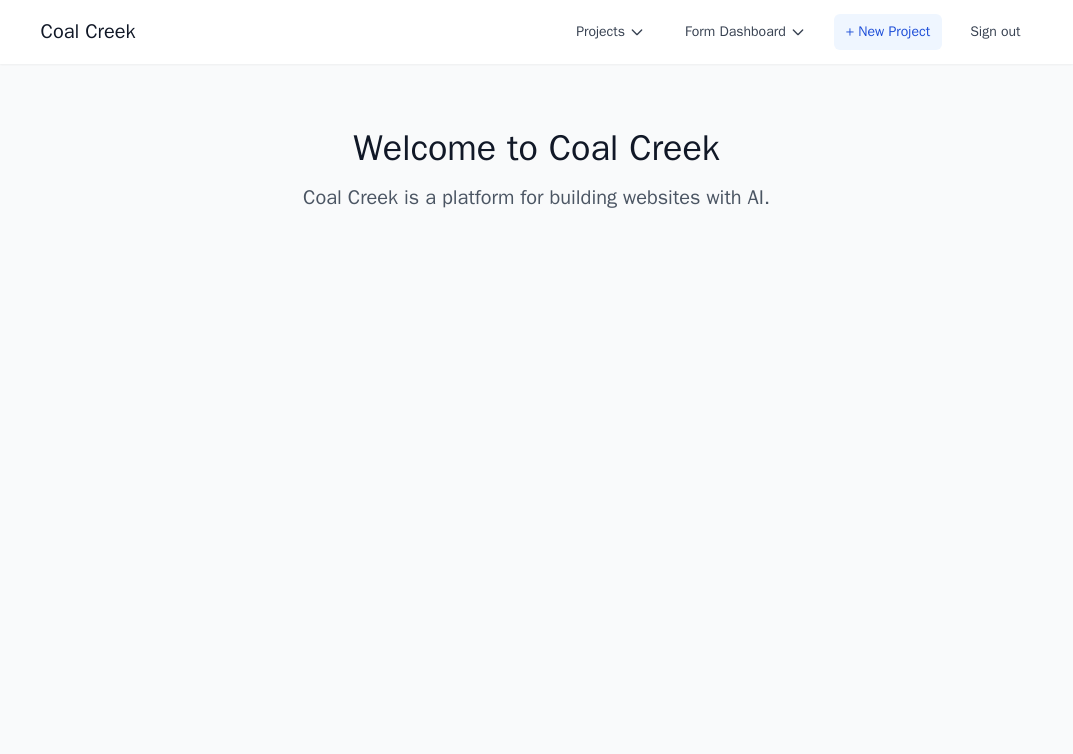 click on "+ New Project" at bounding box center [888, 32] 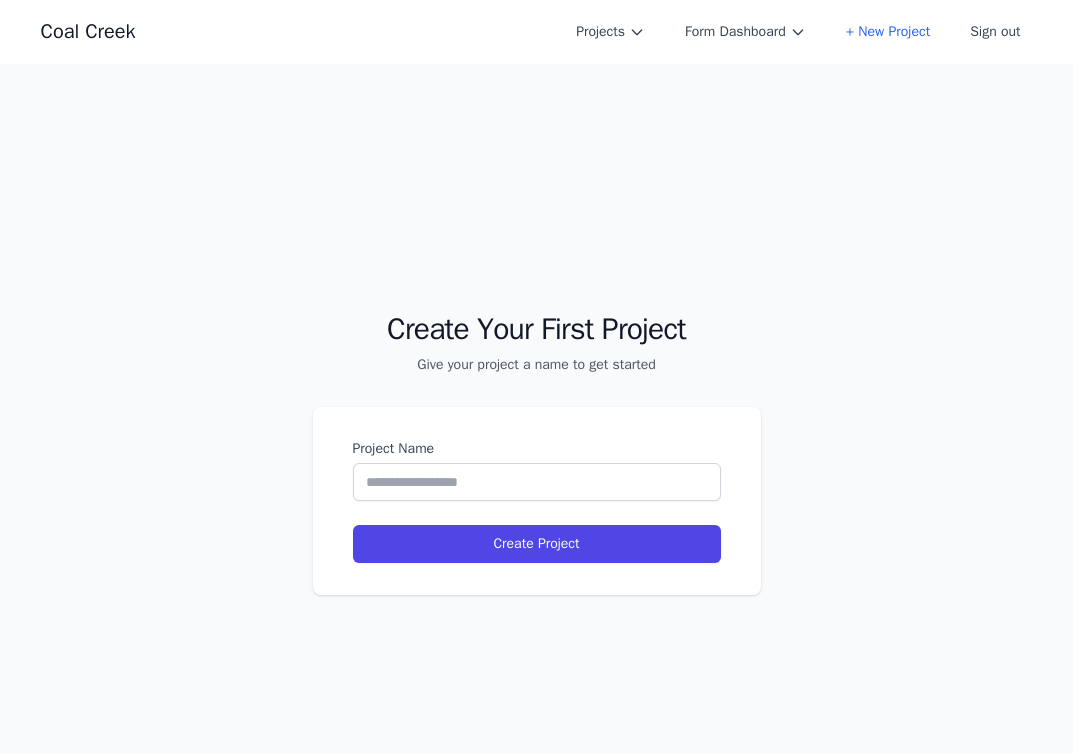 click on "Project Name Create Project" at bounding box center [537, 501] 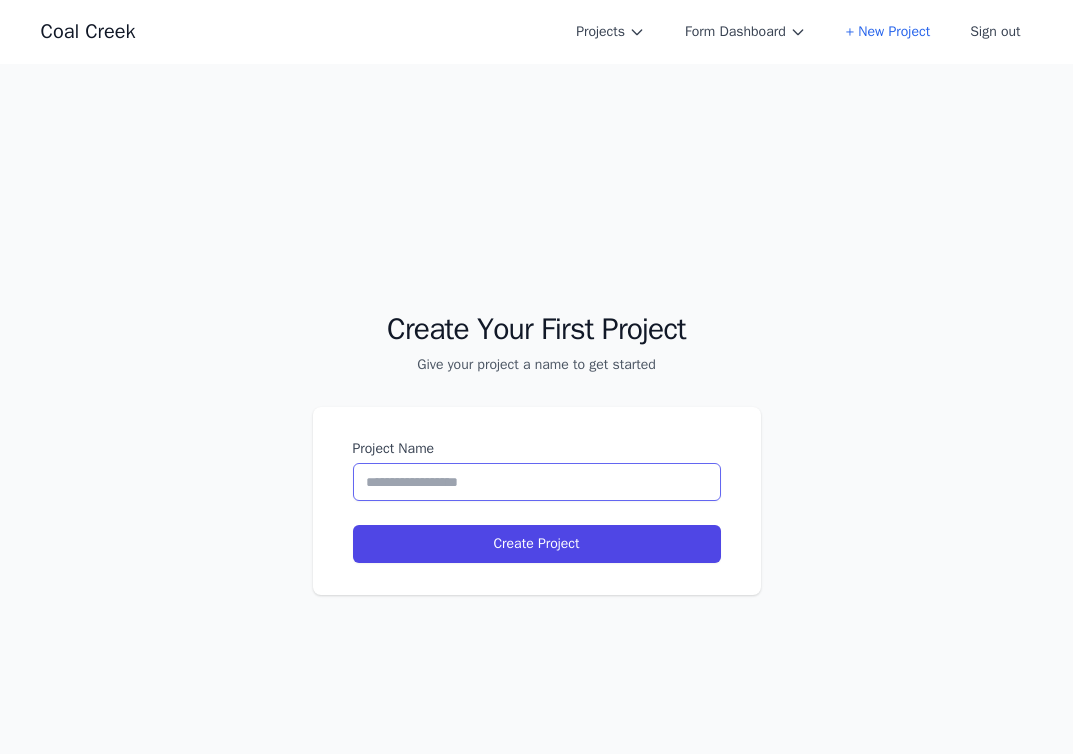 click on "Project Name" at bounding box center [537, 482] 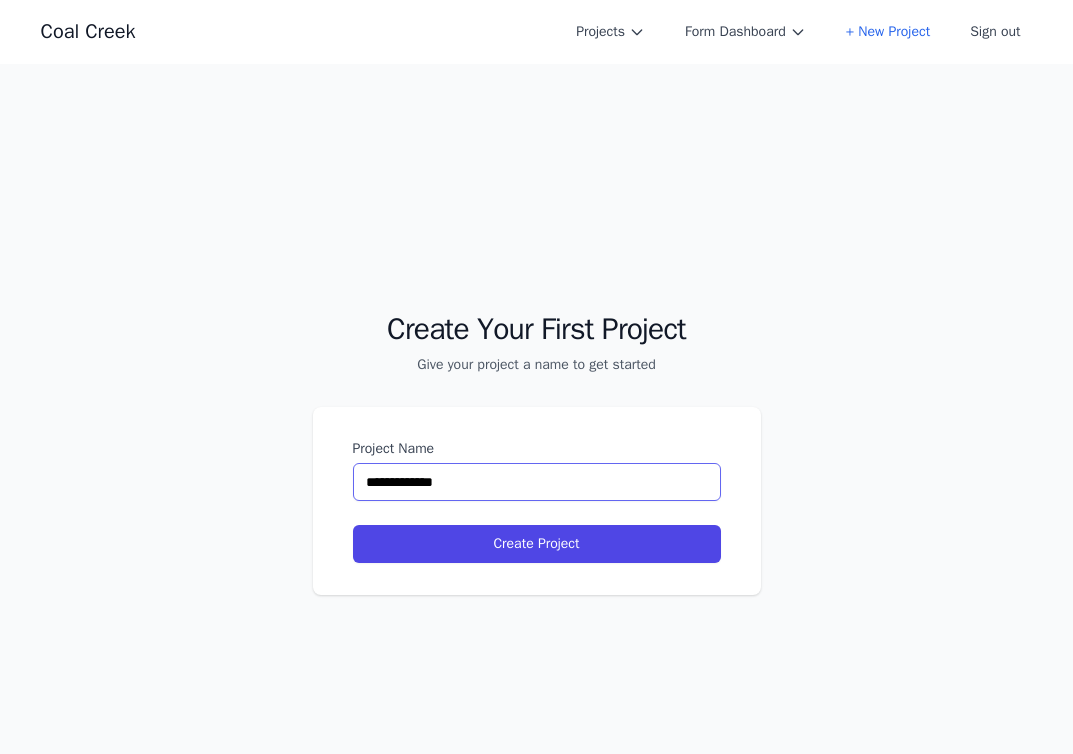 type on "**********" 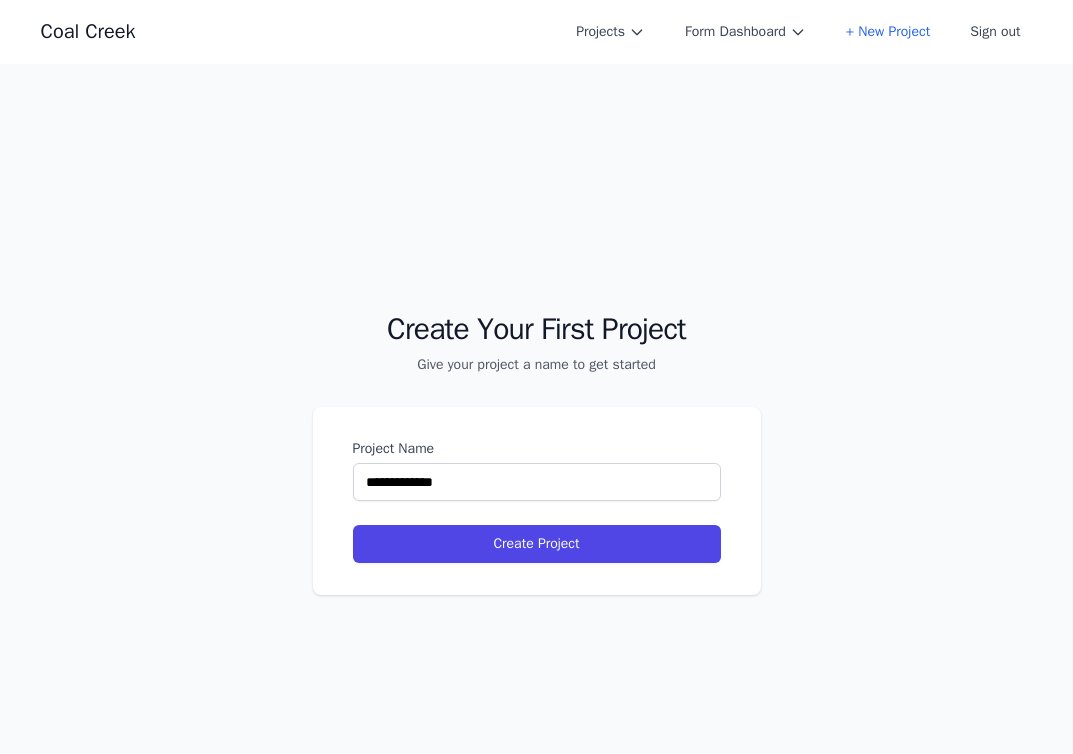 select on "**" 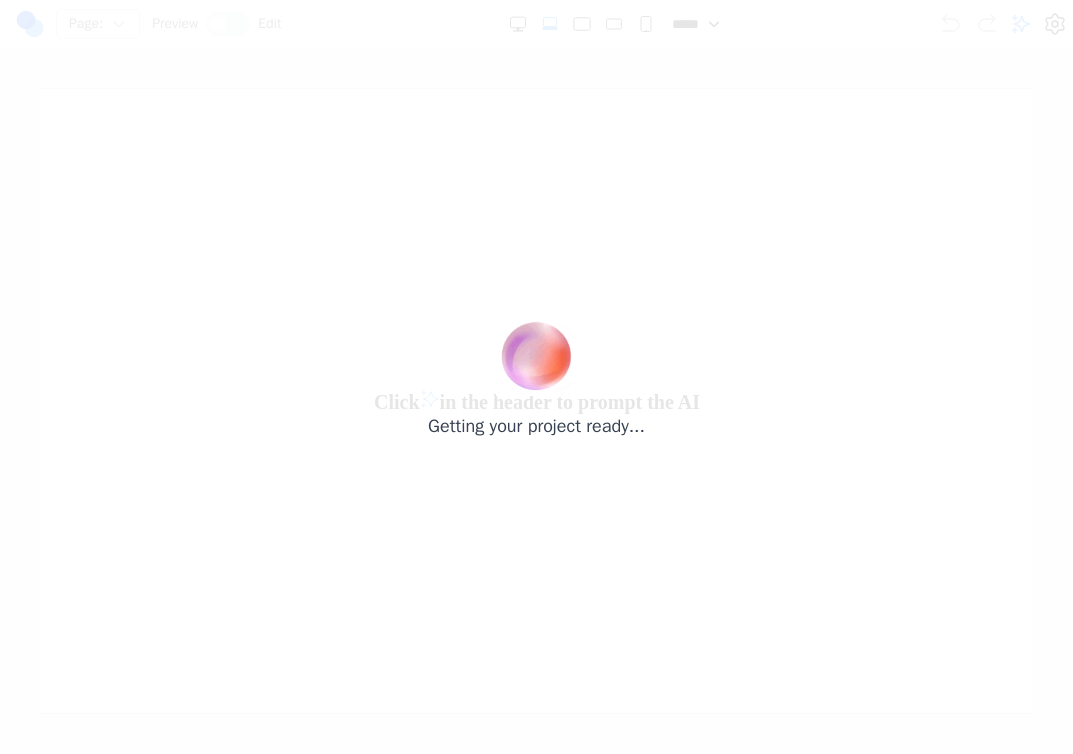 scroll, scrollTop: 0, scrollLeft: 0, axis: both 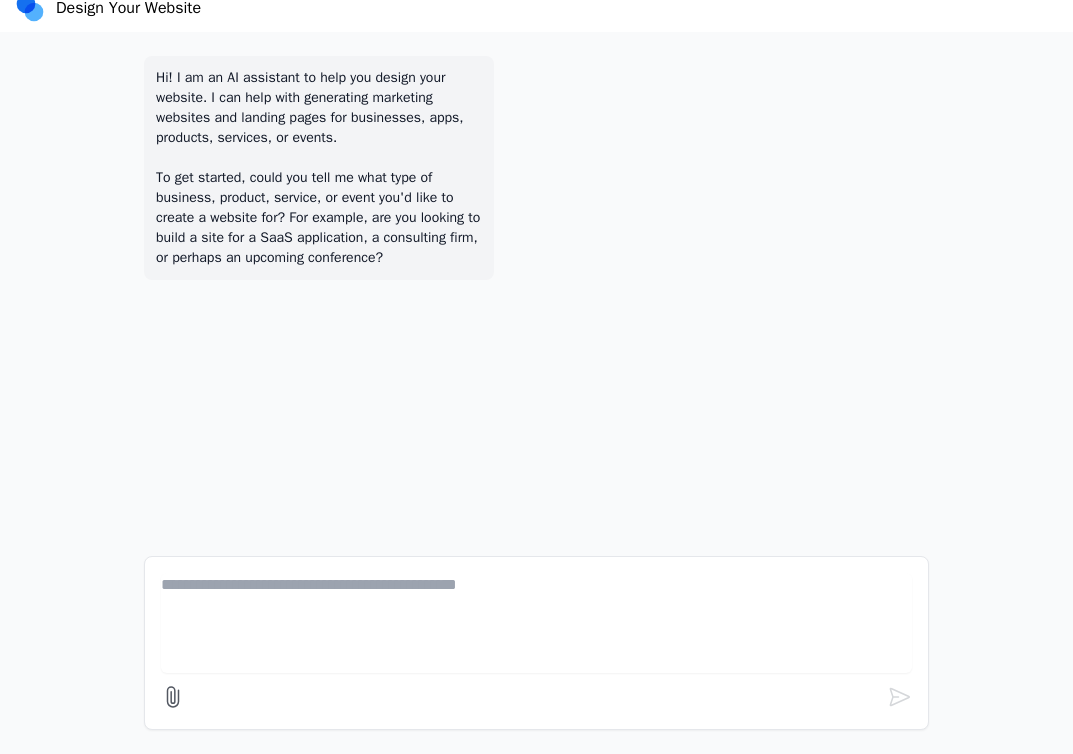 click at bounding box center (536, 623) 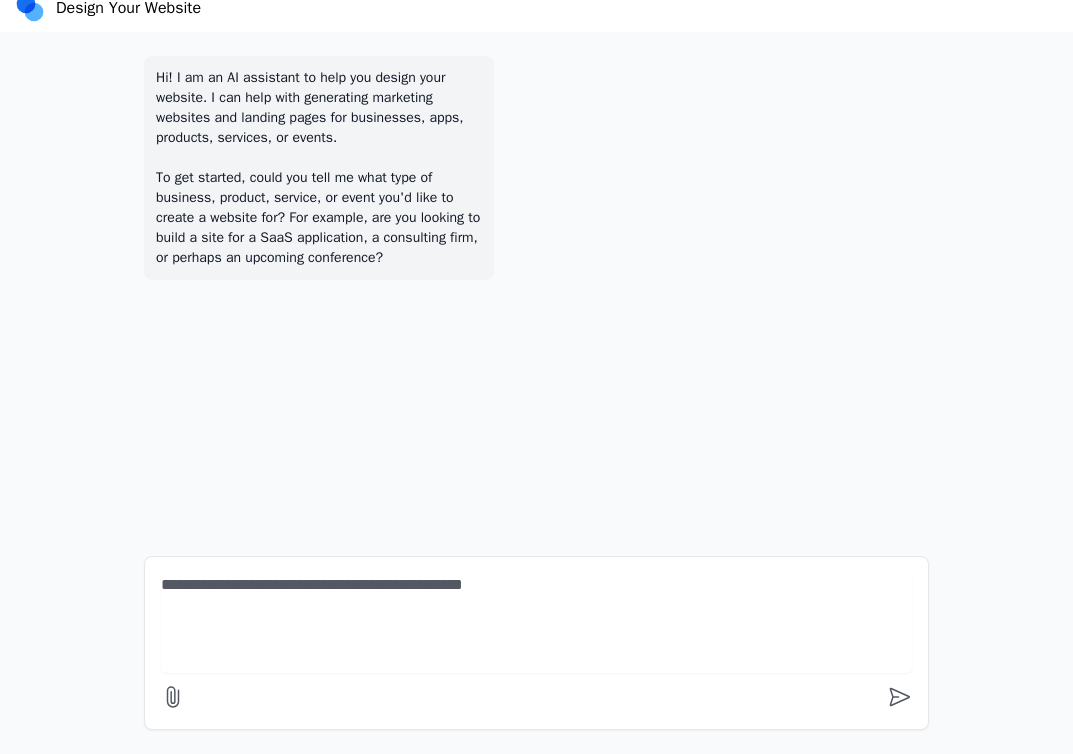 type on "**********" 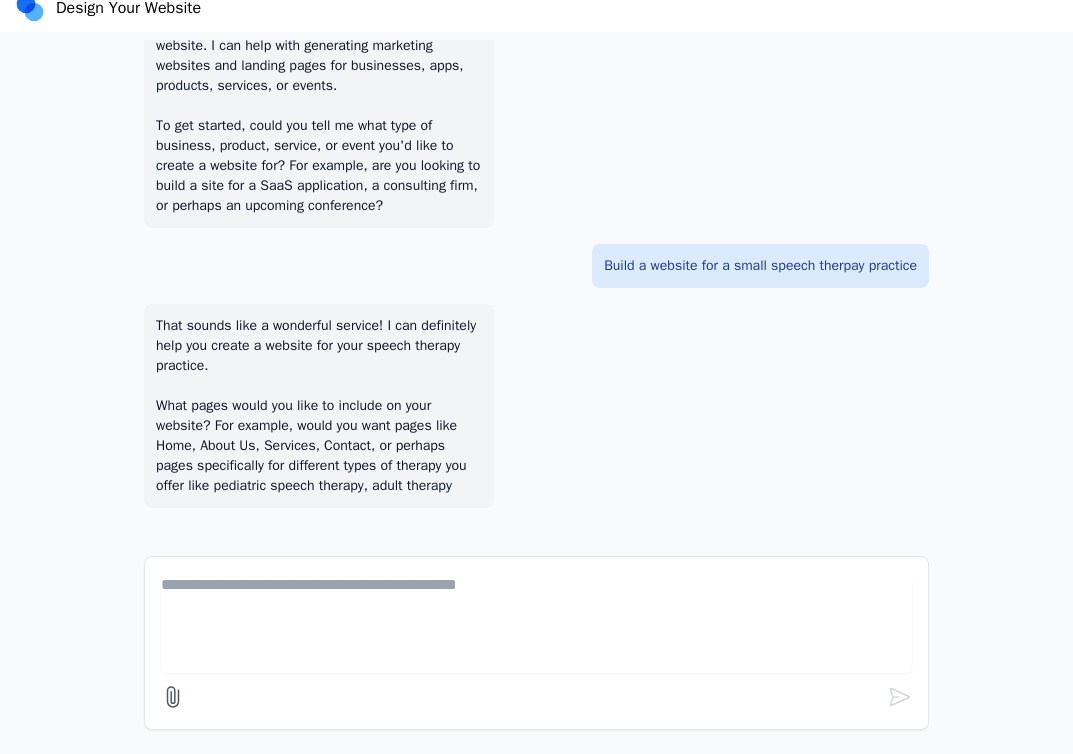 scroll, scrollTop: 92, scrollLeft: 0, axis: vertical 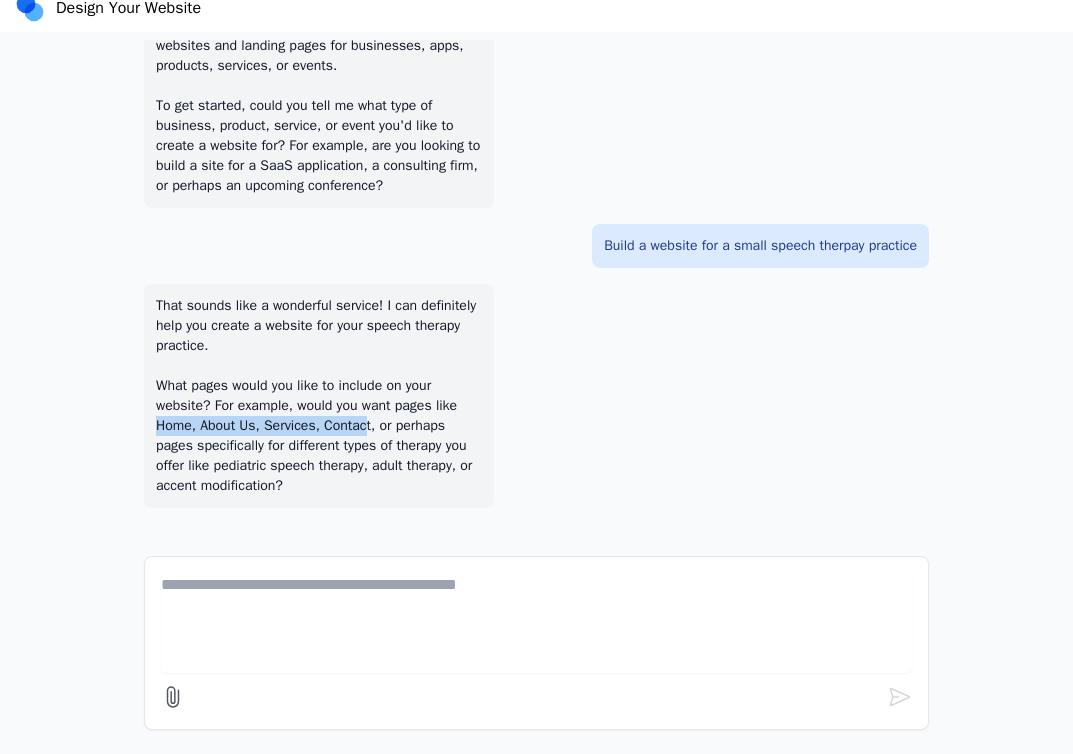 drag, startPoint x: 154, startPoint y: 424, endPoint x: 380, endPoint y: 423, distance: 226.00221 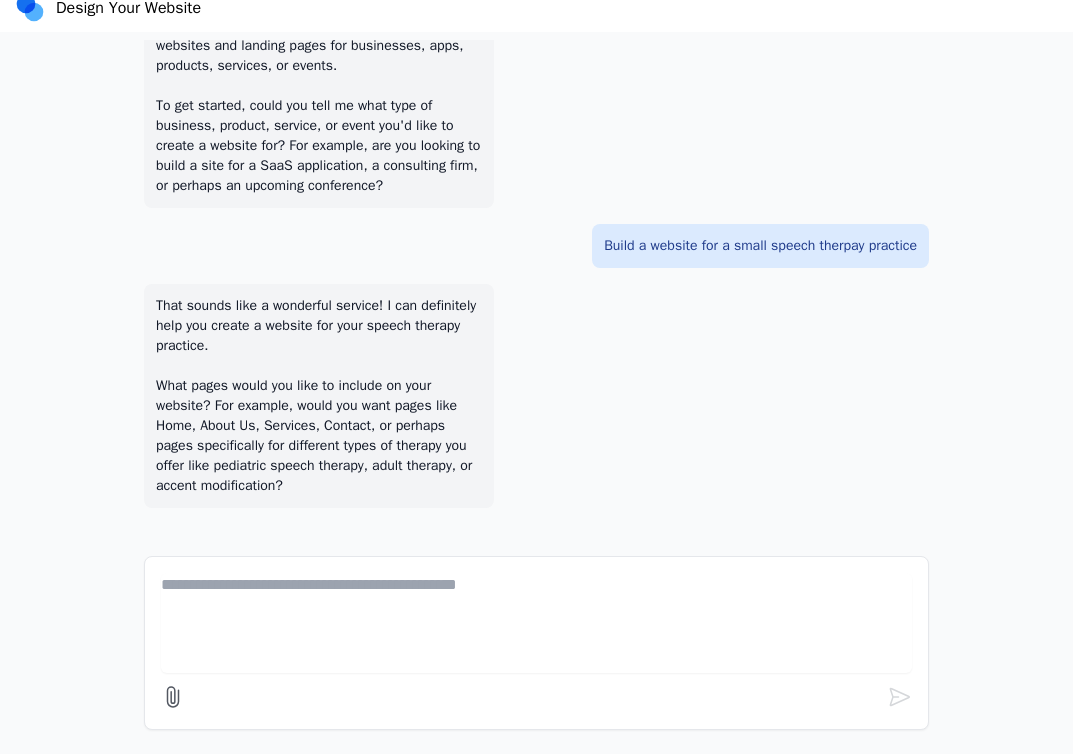 click at bounding box center [536, 623] 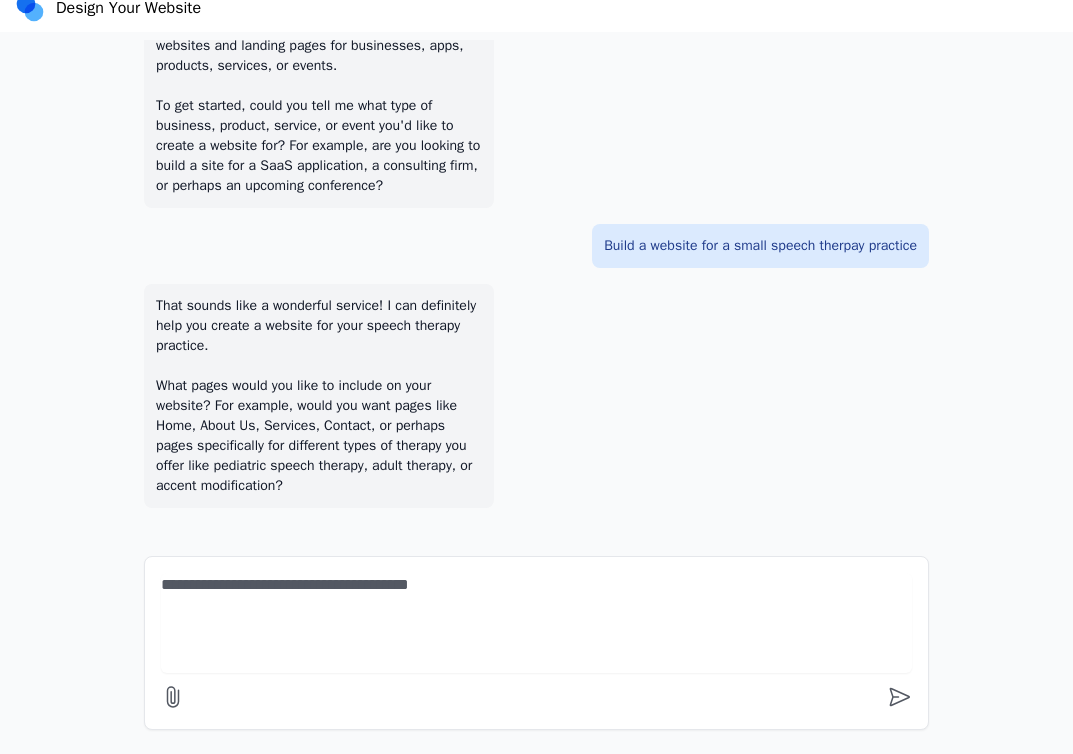 type on "**********" 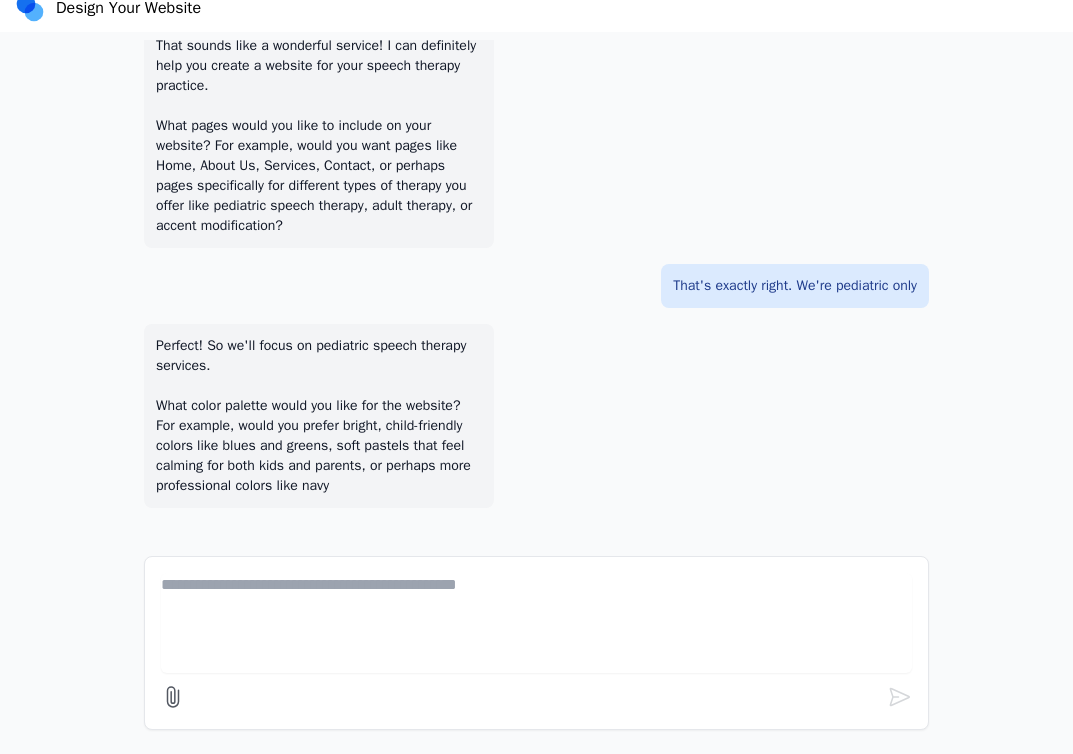 scroll, scrollTop: 372, scrollLeft: 0, axis: vertical 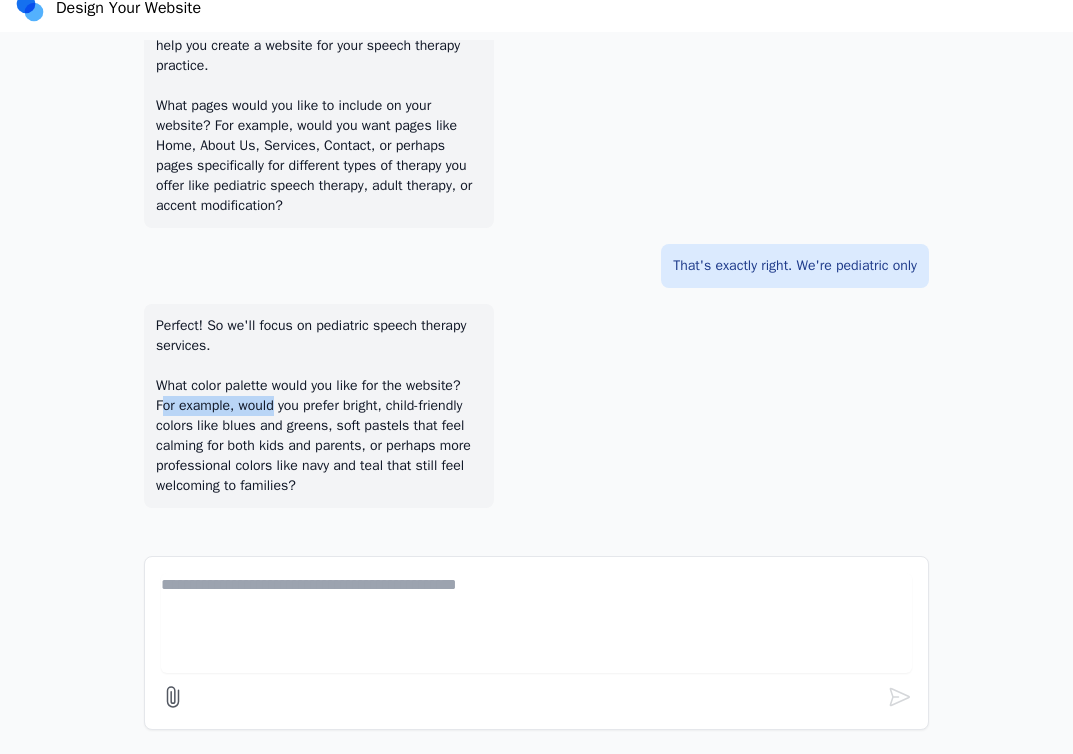 drag, startPoint x: 162, startPoint y: 400, endPoint x: 283, endPoint y: 402, distance: 121.016525 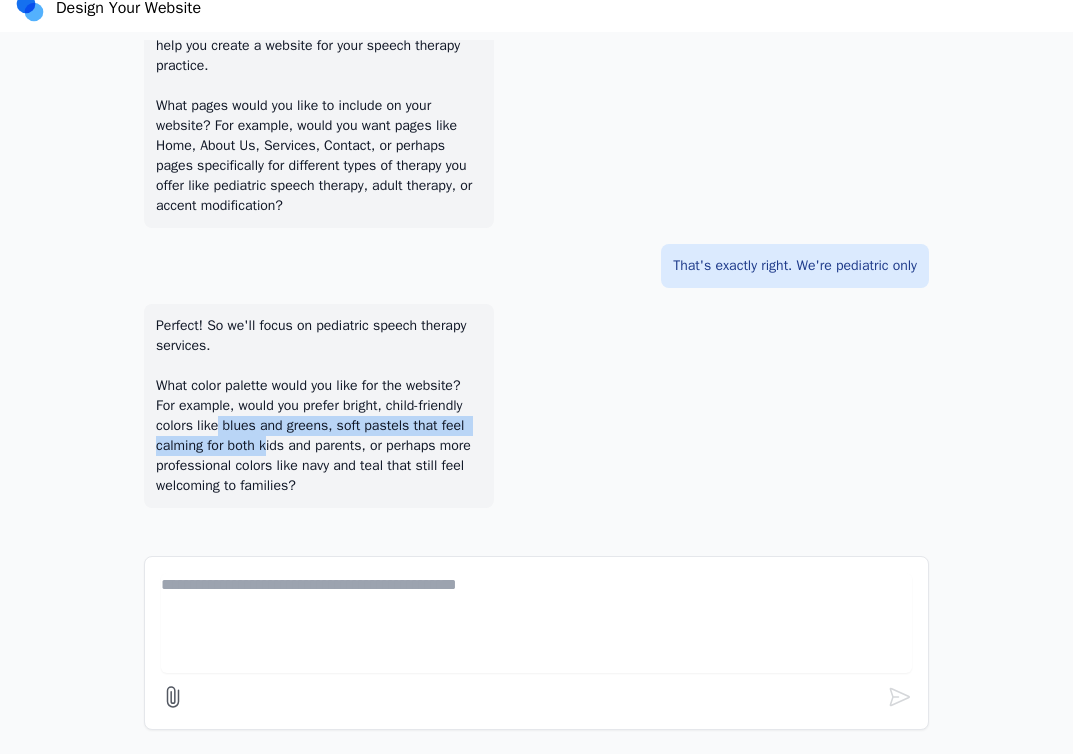 drag, startPoint x: 272, startPoint y: 434, endPoint x: 329, endPoint y: 455, distance: 60.74537 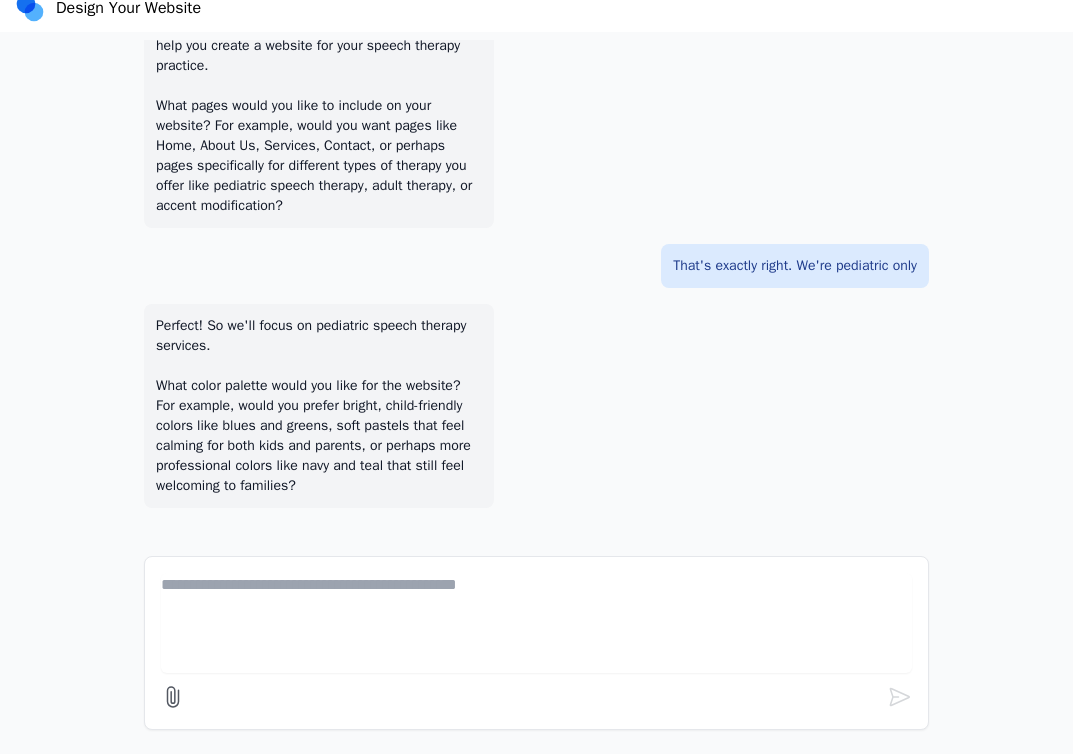 click at bounding box center (536, 623) 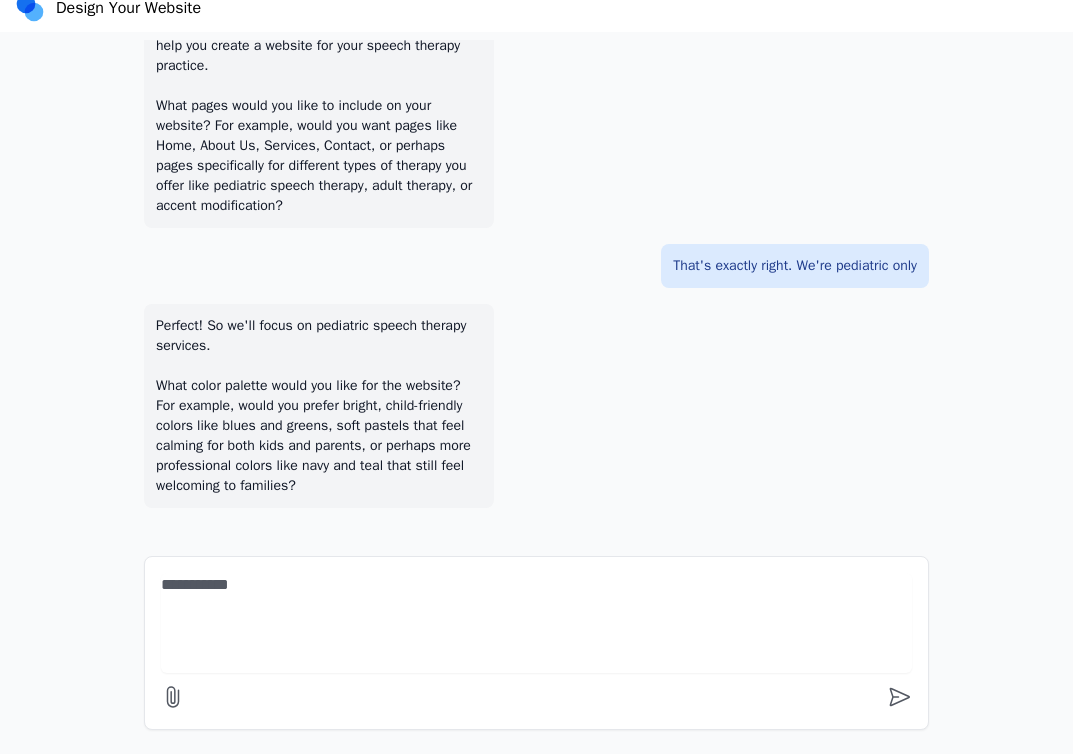 type on "**********" 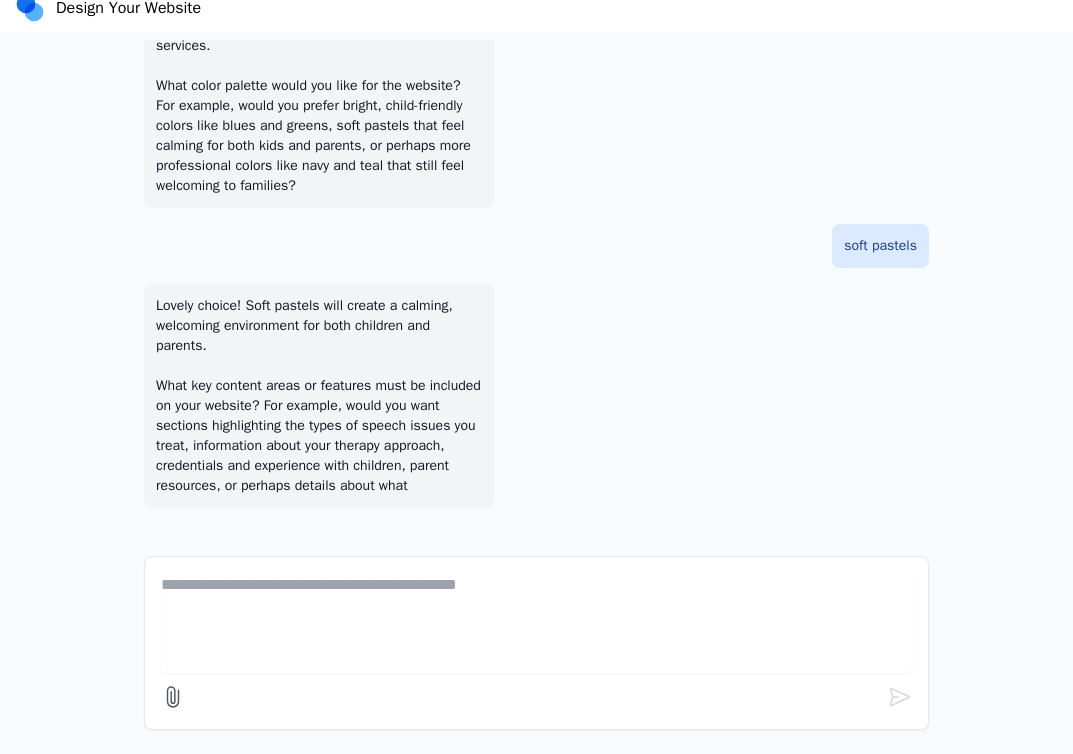 scroll, scrollTop: 692, scrollLeft: 0, axis: vertical 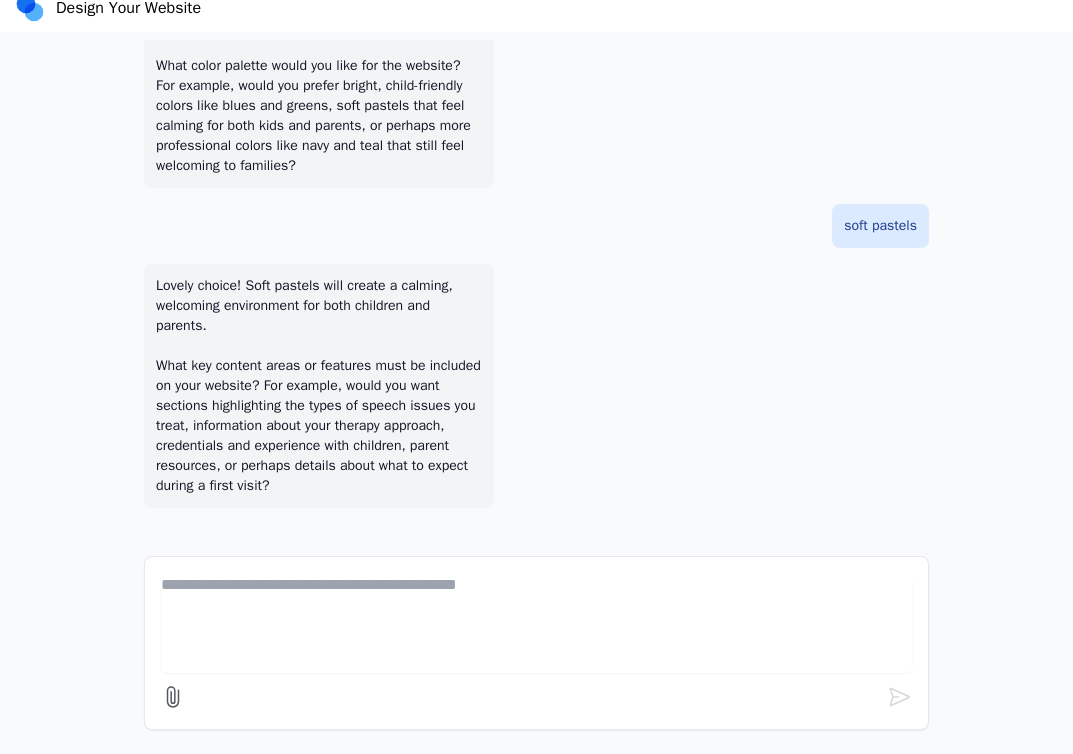 click at bounding box center [536, 623] 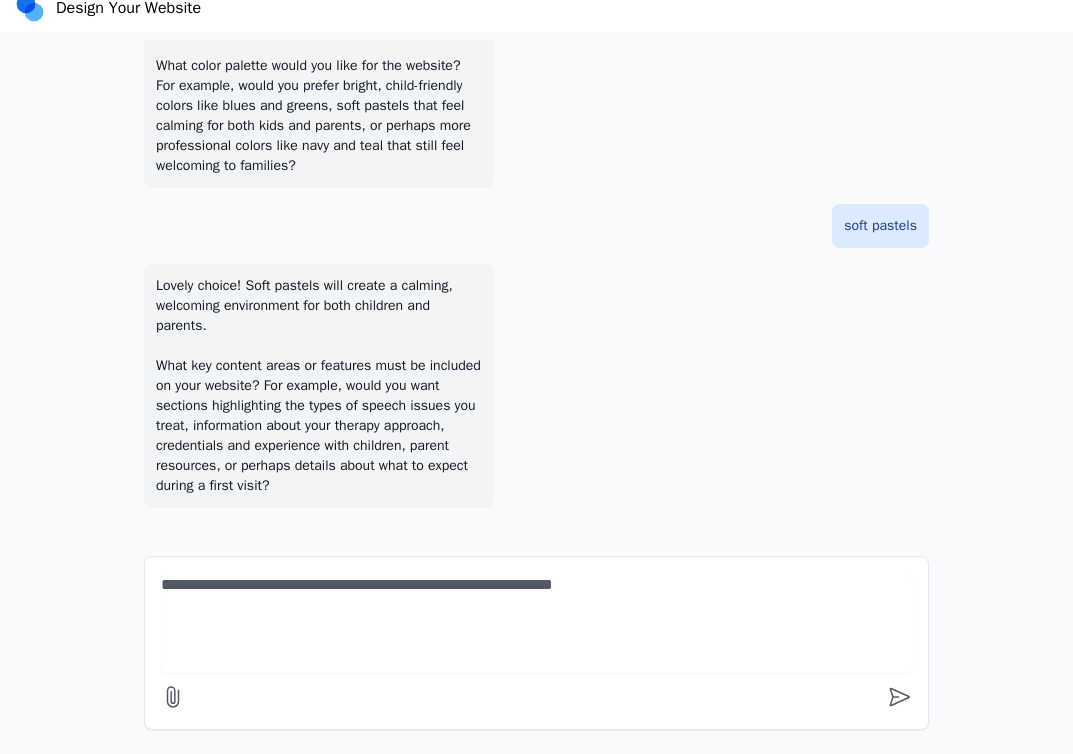 type on "**********" 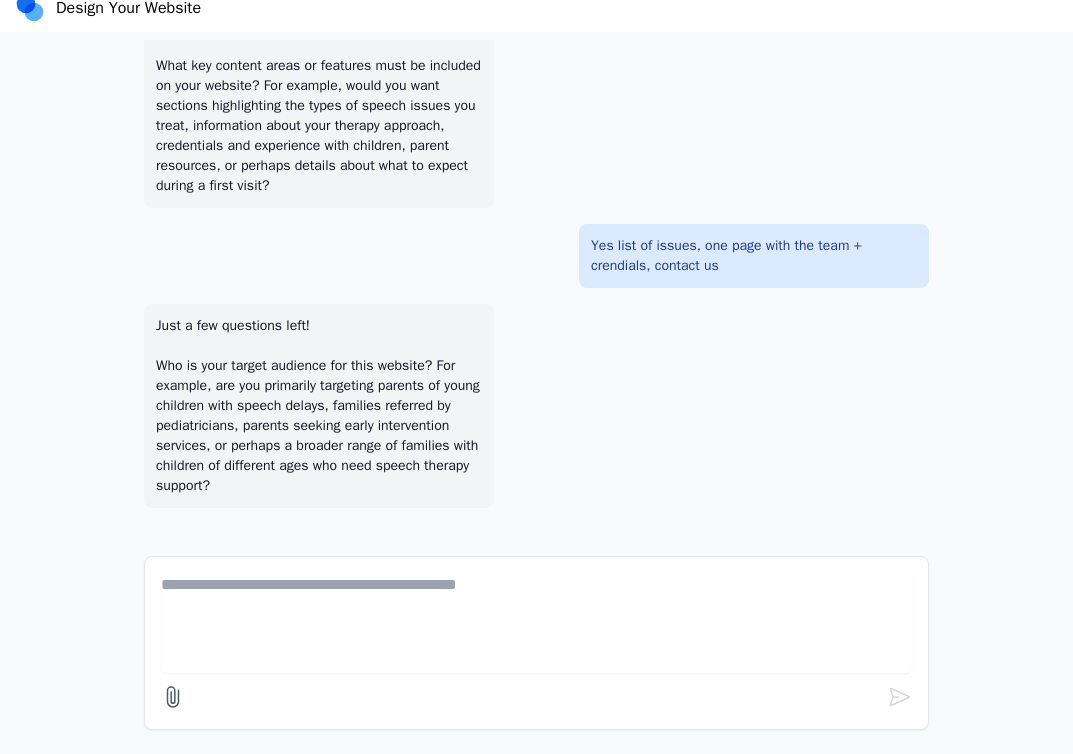 scroll, scrollTop: 992, scrollLeft: 0, axis: vertical 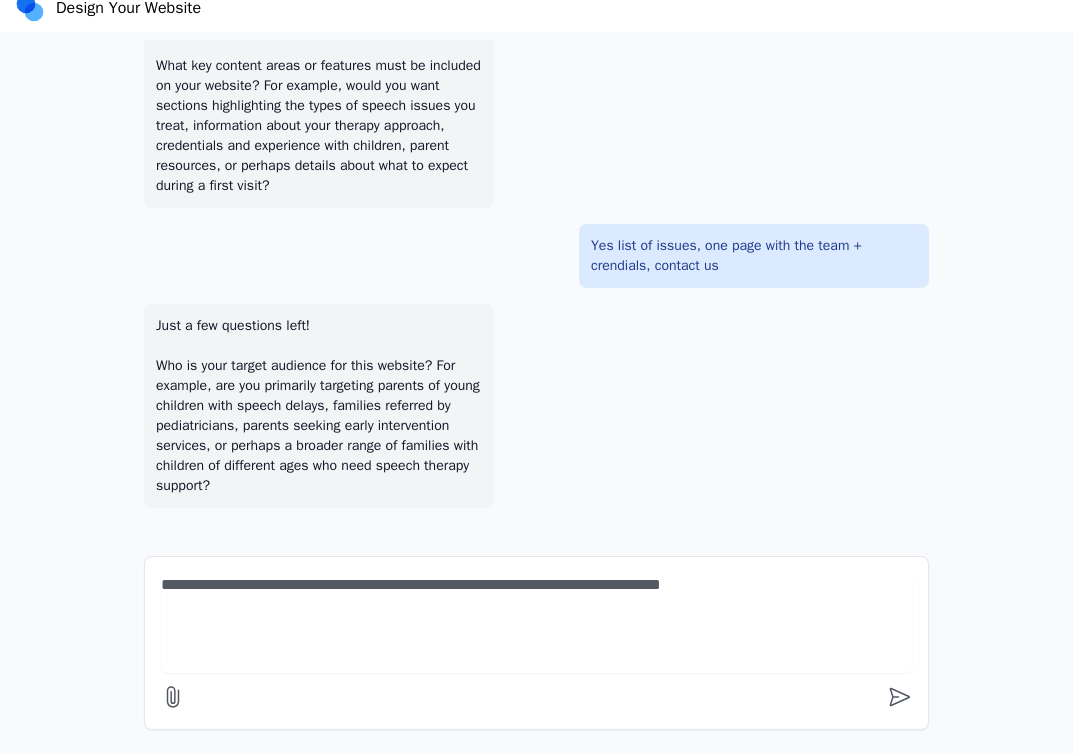 type on "**********" 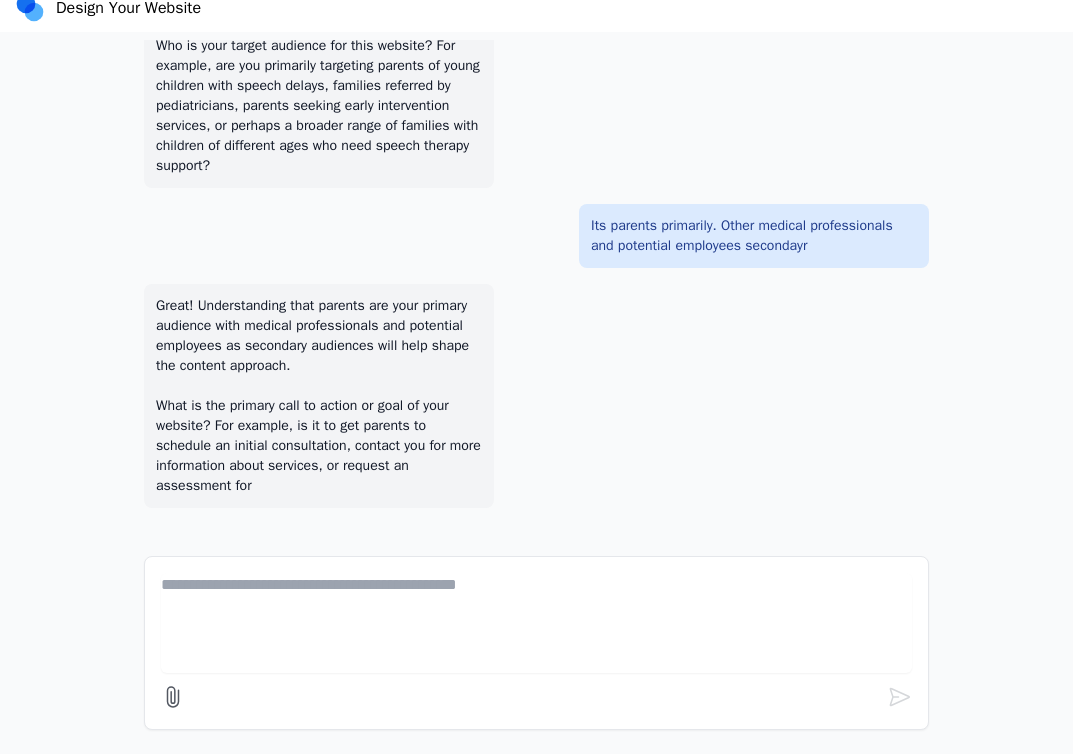 scroll, scrollTop: 1312, scrollLeft: 0, axis: vertical 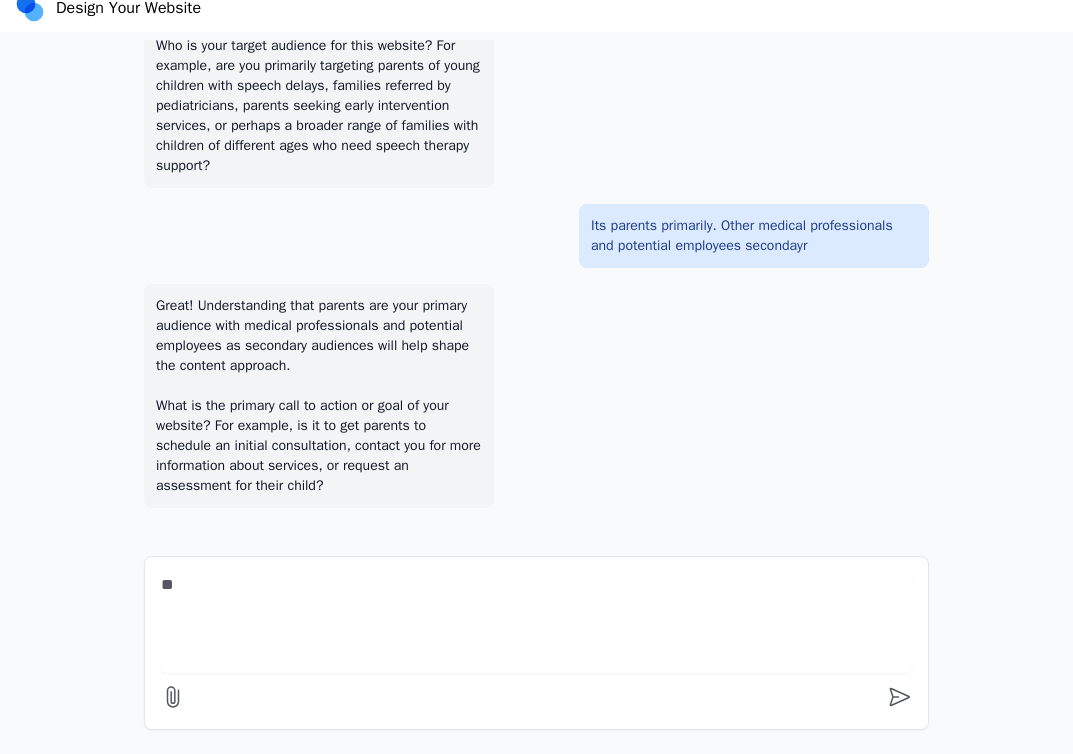 type on "*" 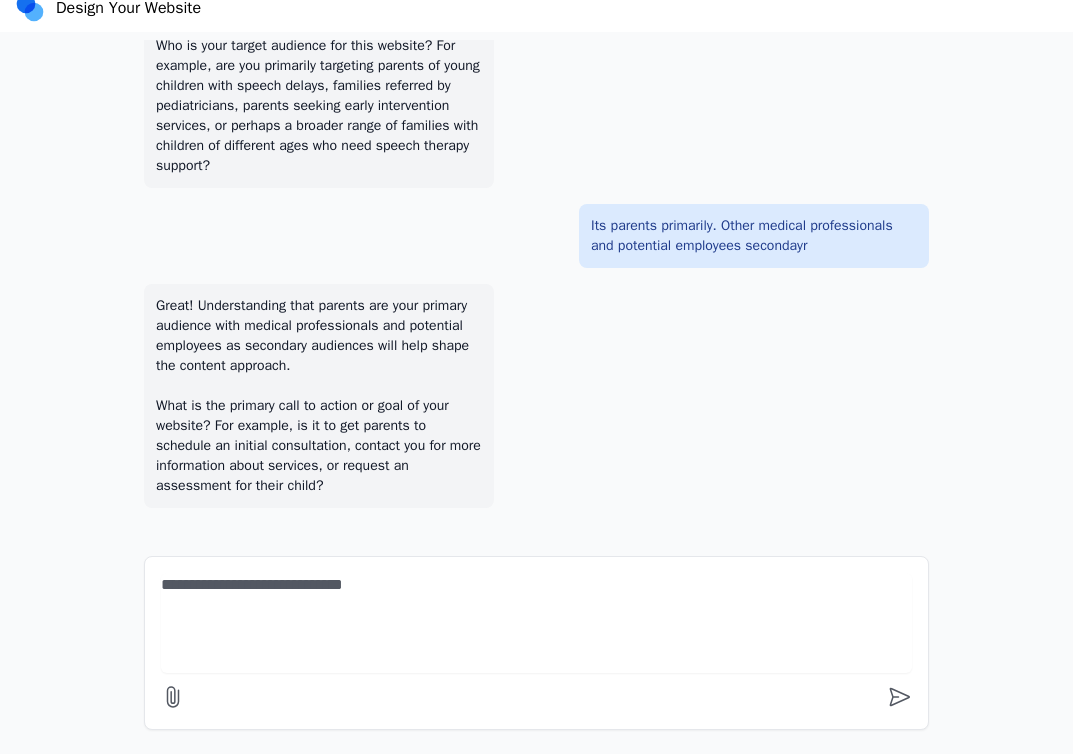 type on "**********" 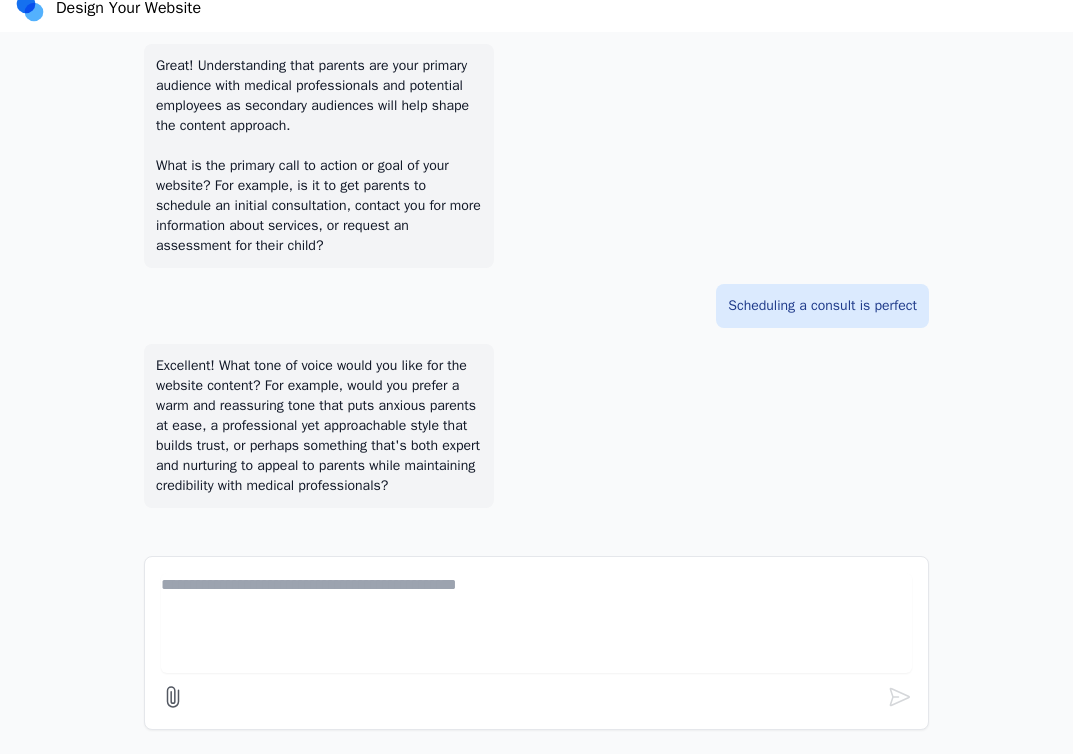 scroll, scrollTop: 1572, scrollLeft: 0, axis: vertical 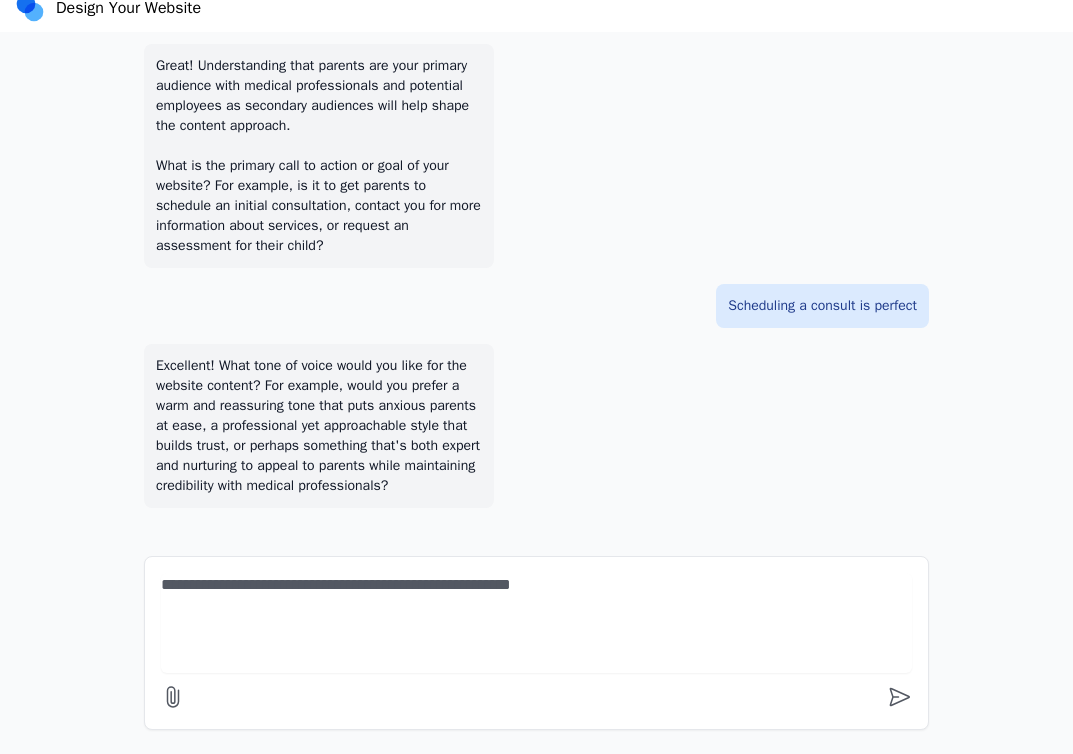 type on "**********" 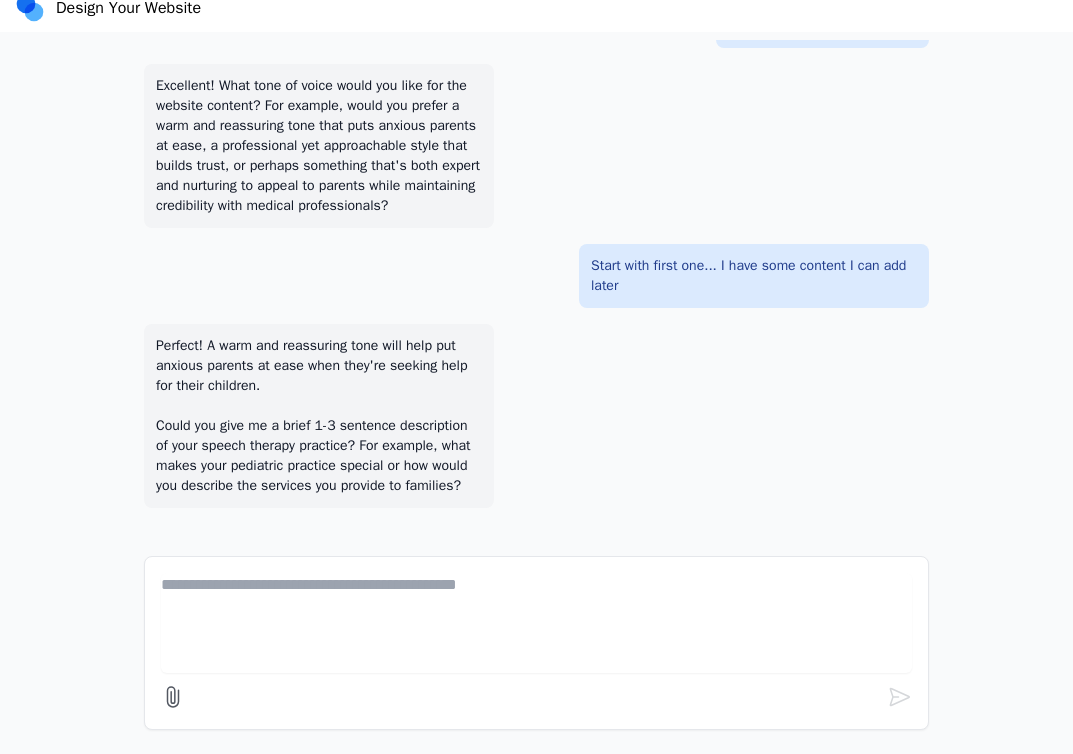 scroll, scrollTop: 1872, scrollLeft: 0, axis: vertical 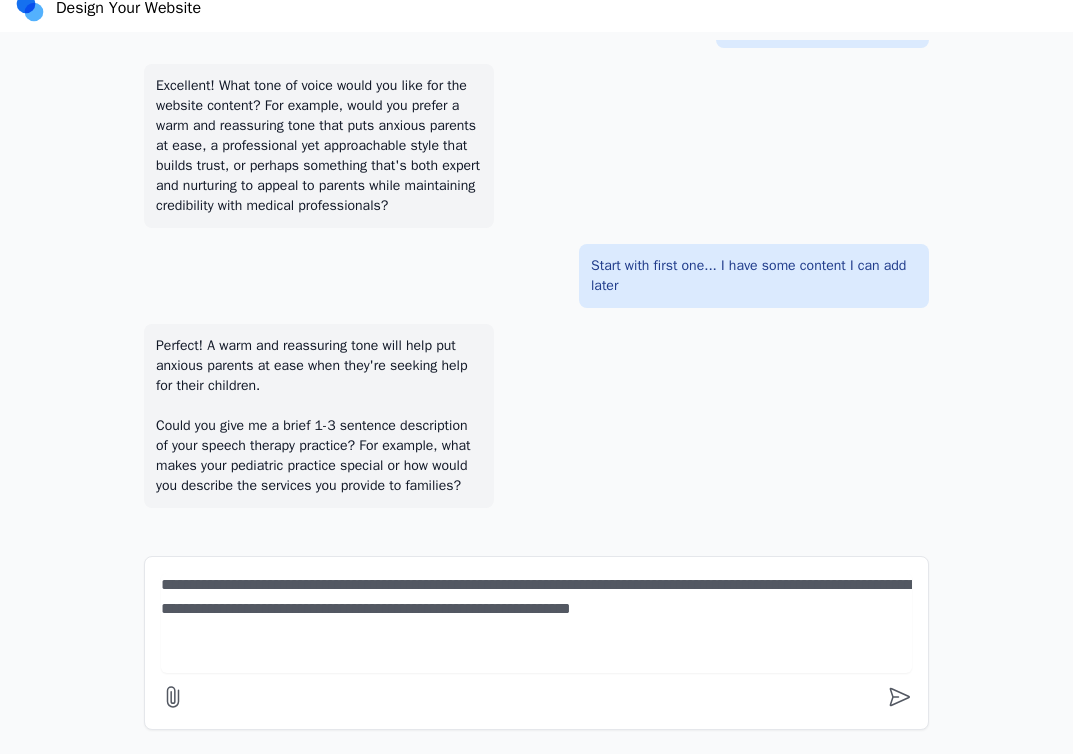 type 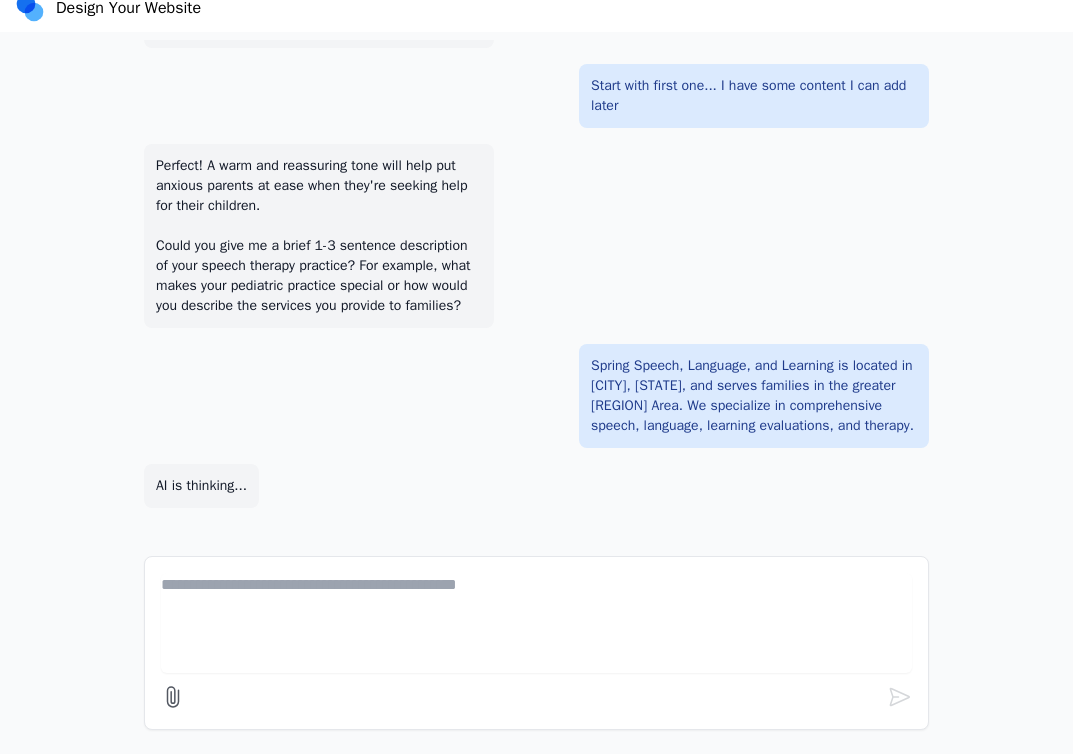 scroll, scrollTop: 2052, scrollLeft: 0, axis: vertical 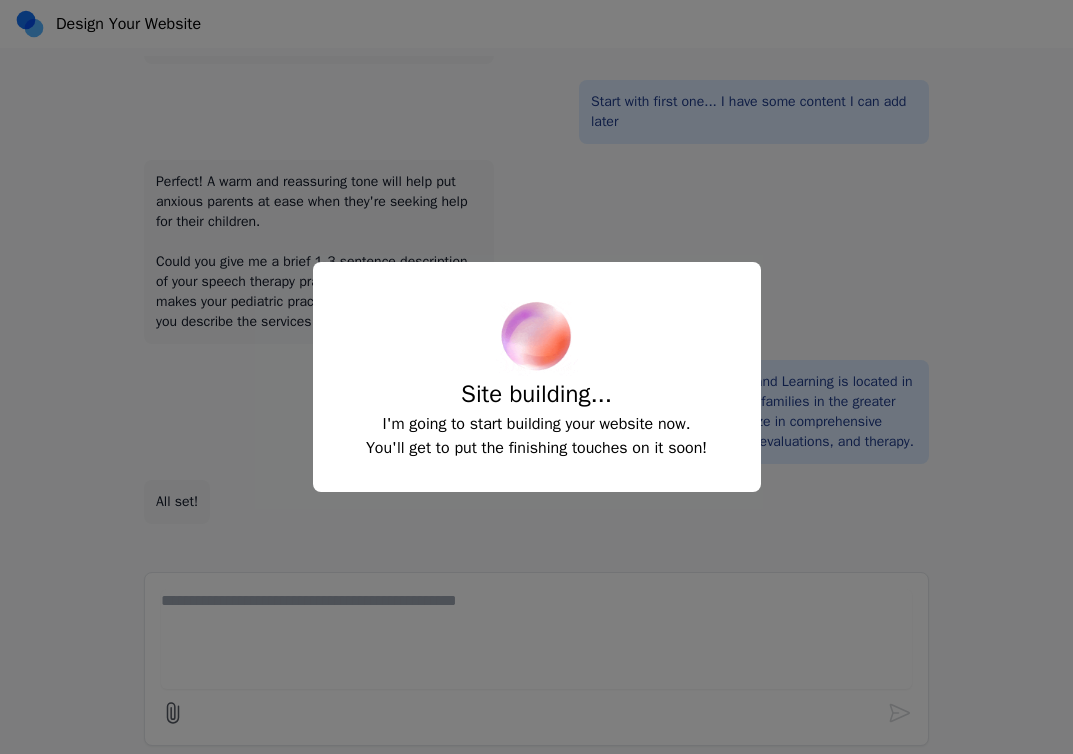 select on "**" 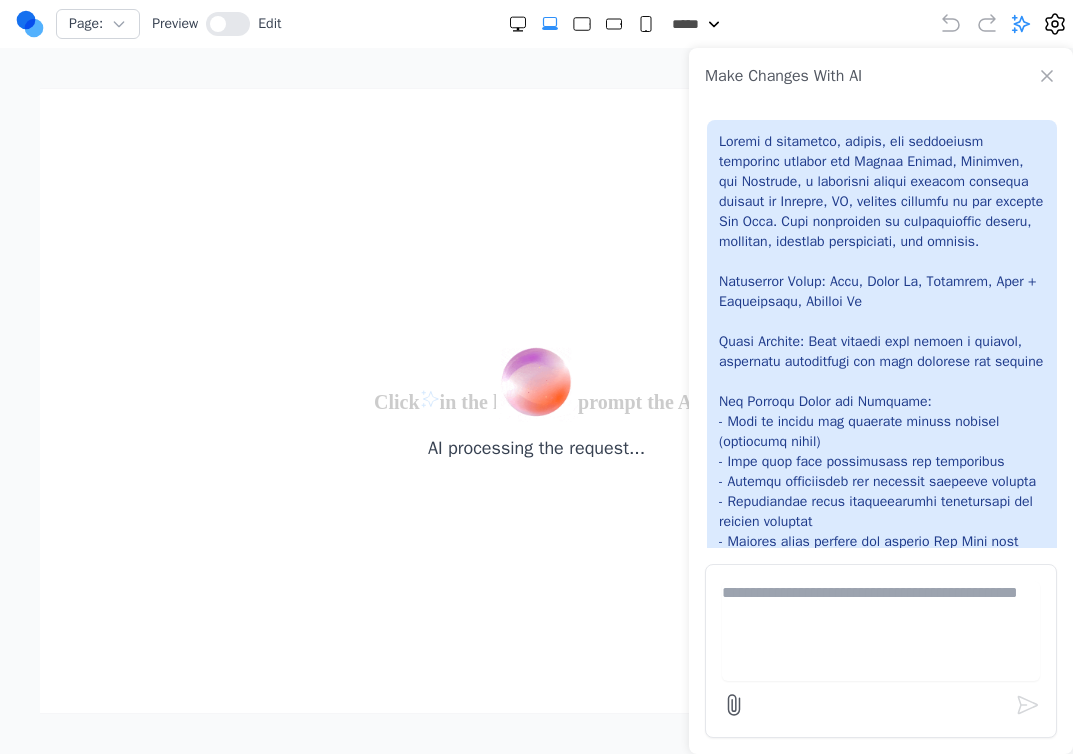 scroll, scrollTop: 0, scrollLeft: 0, axis: both 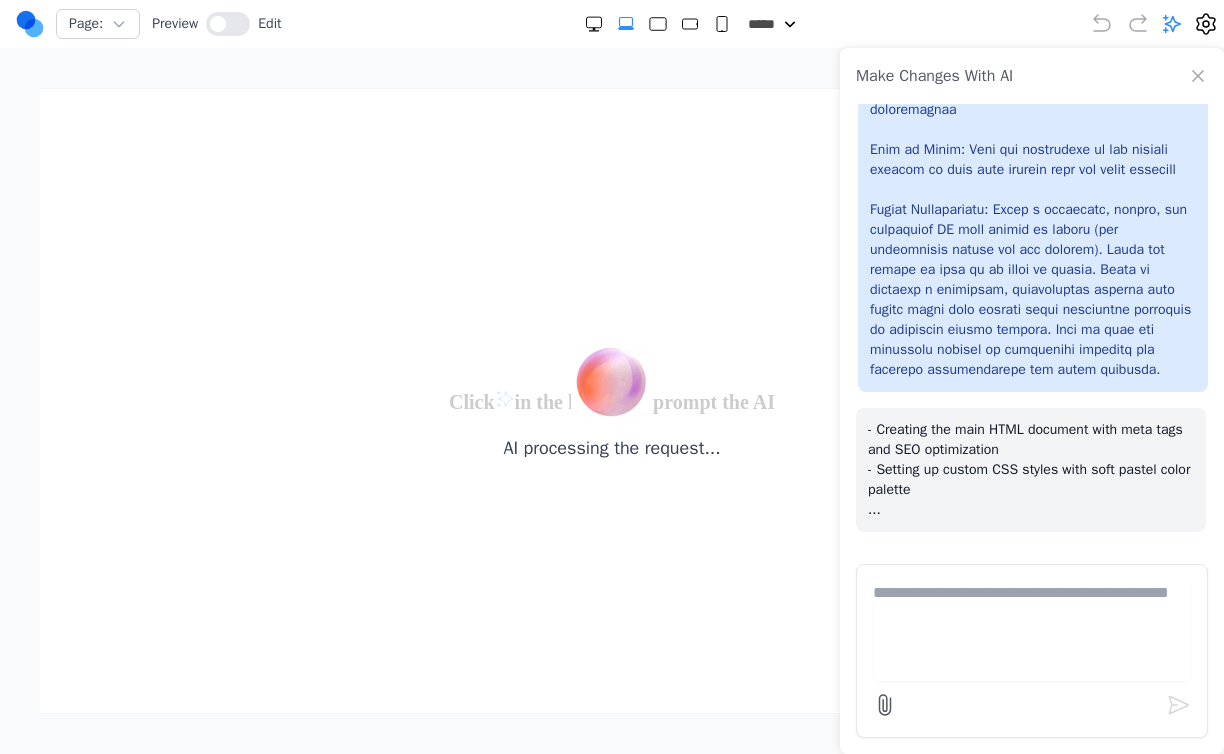 click at bounding box center [1032, 631] 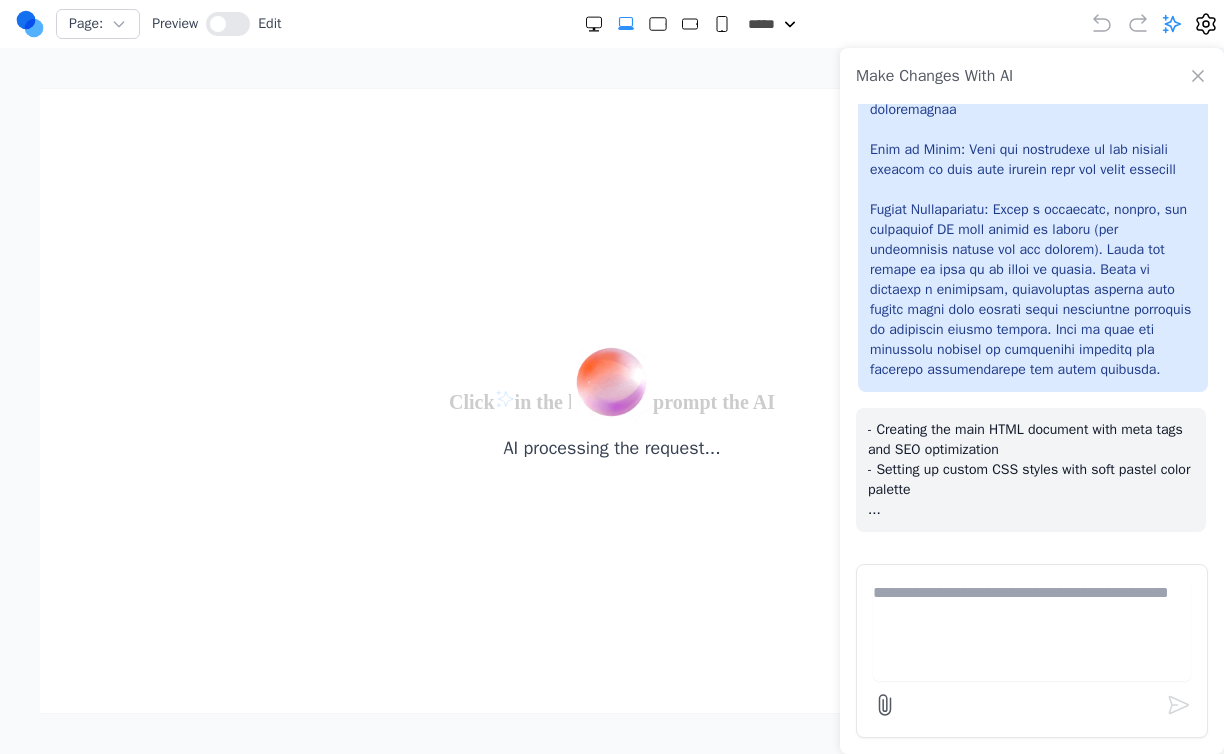 click on "Make Changes With AI - Creating the main HTML document with meta tags and SEO optimization
- Setting up custom CSS styles with soft pastel color palette
..." at bounding box center (1032, 401) 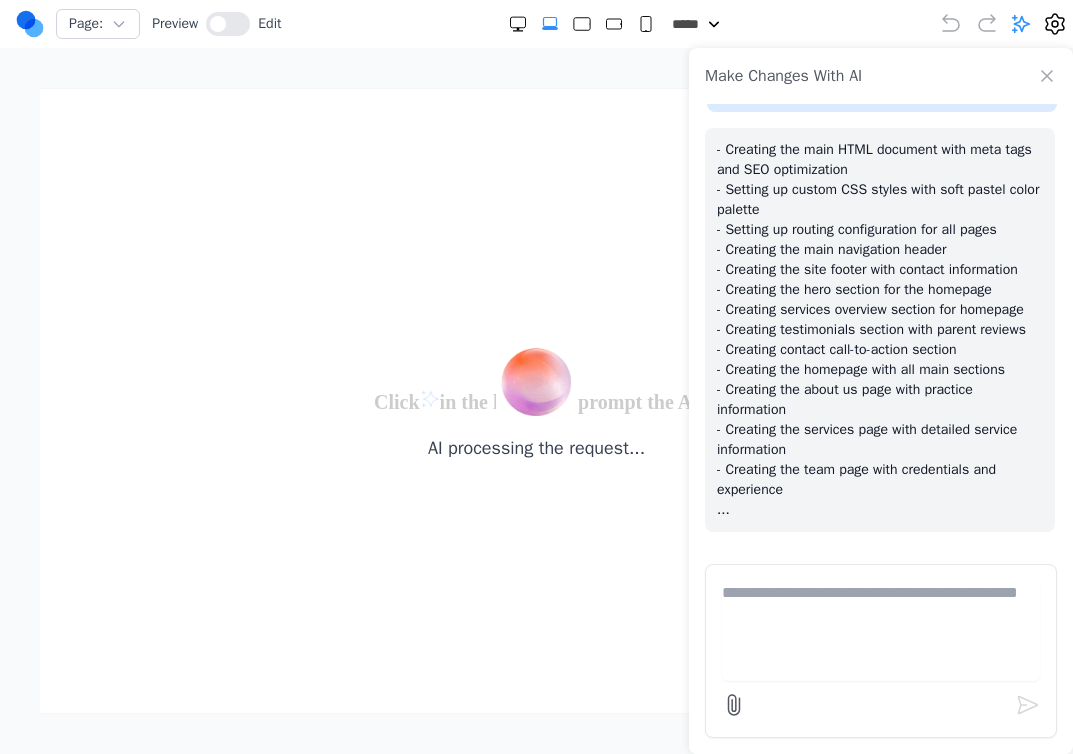 scroll, scrollTop: 1072, scrollLeft: 0, axis: vertical 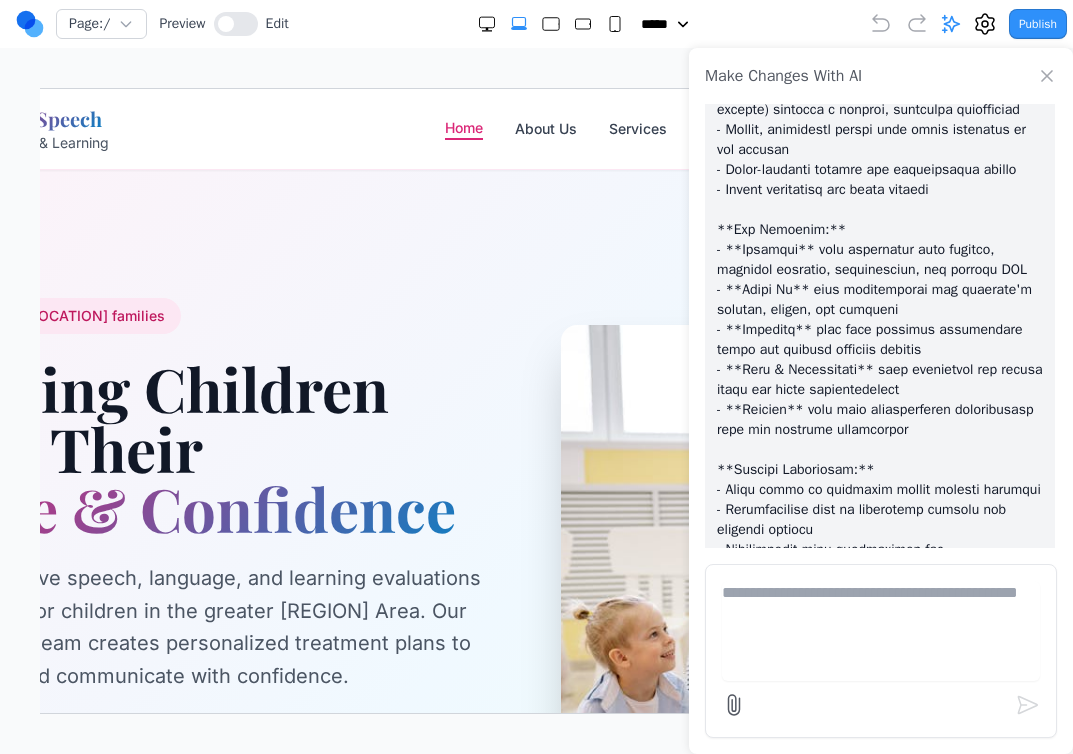 click 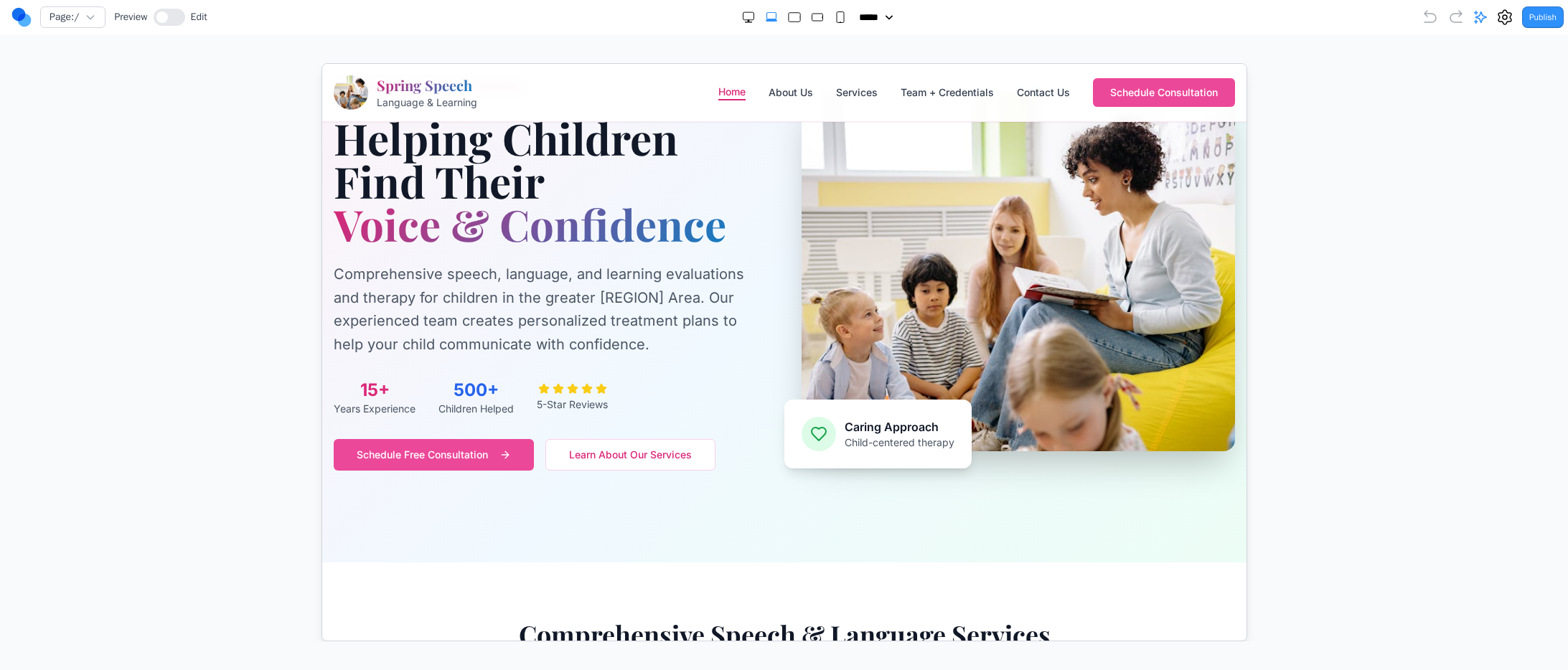 scroll, scrollTop: 128, scrollLeft: 0, axis: vertical 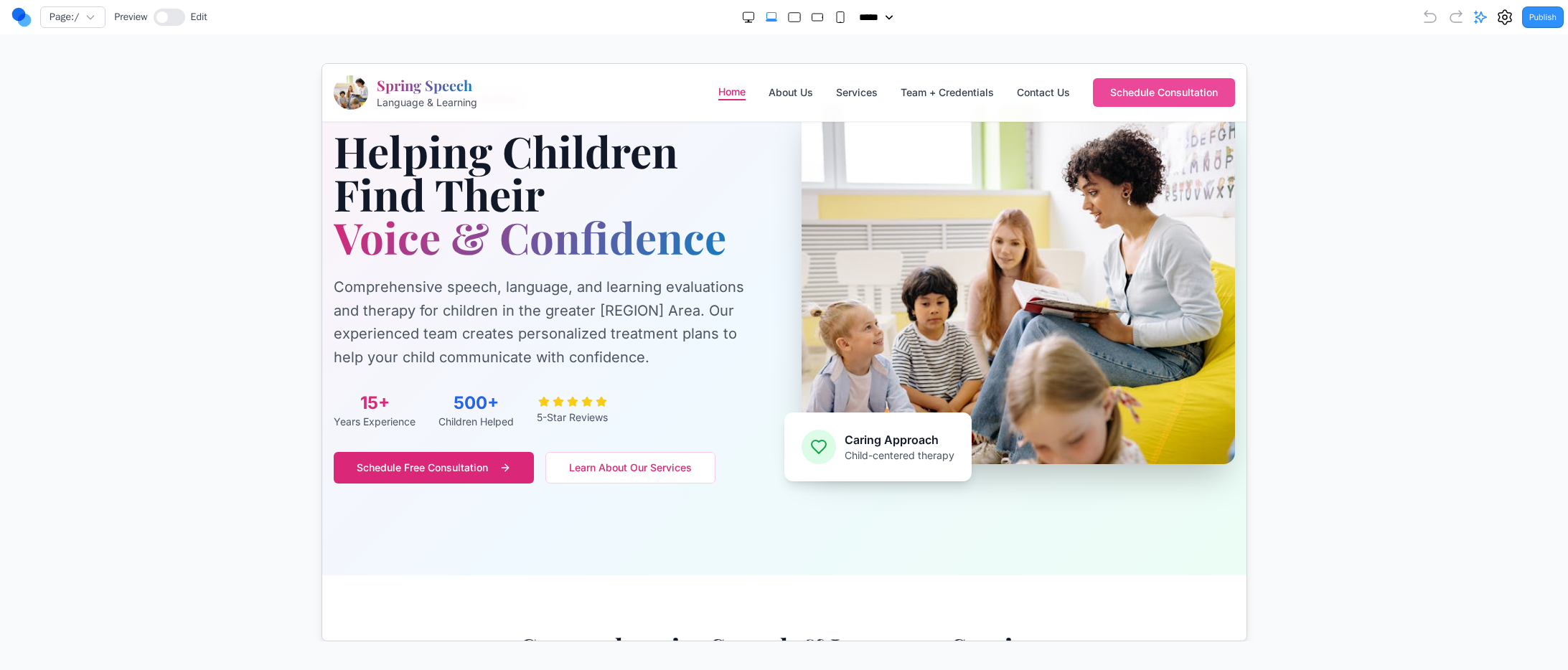 click on "Schedule Free Consultation" at bounding box center (432, 467) 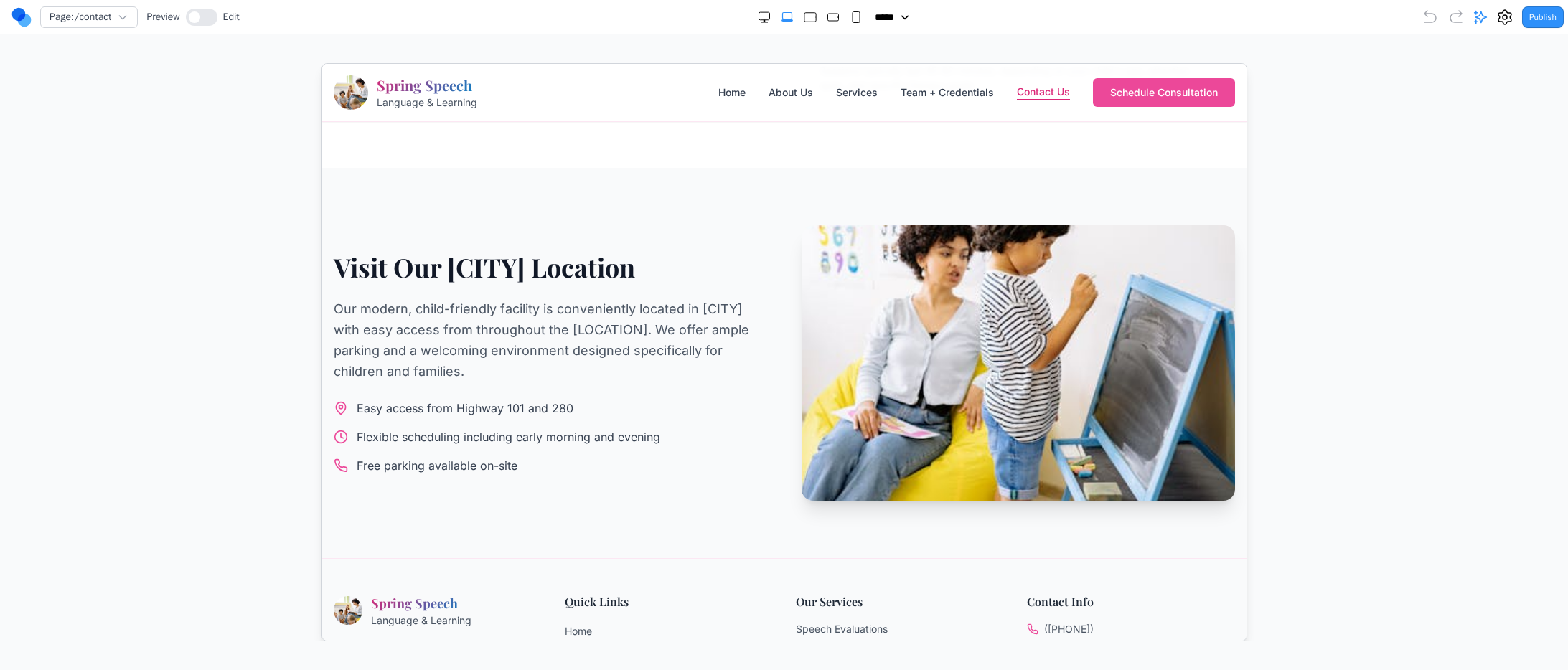 scroll, scrollTop: 1147, scrollLeft: 0, axis: vertical 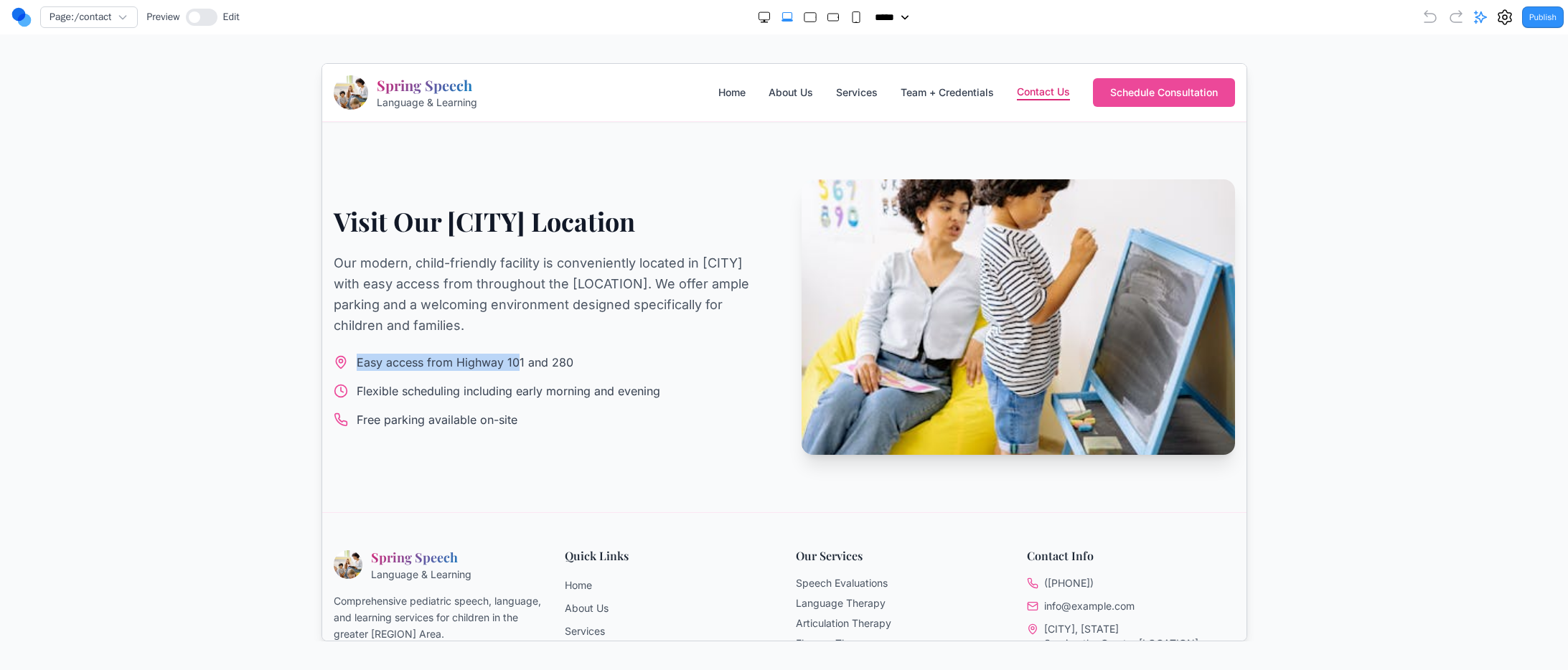 drag, startPoint x: 347, startPoint y: 360, endPoint x: 517, endPoint y: 362, distance: 170.0118 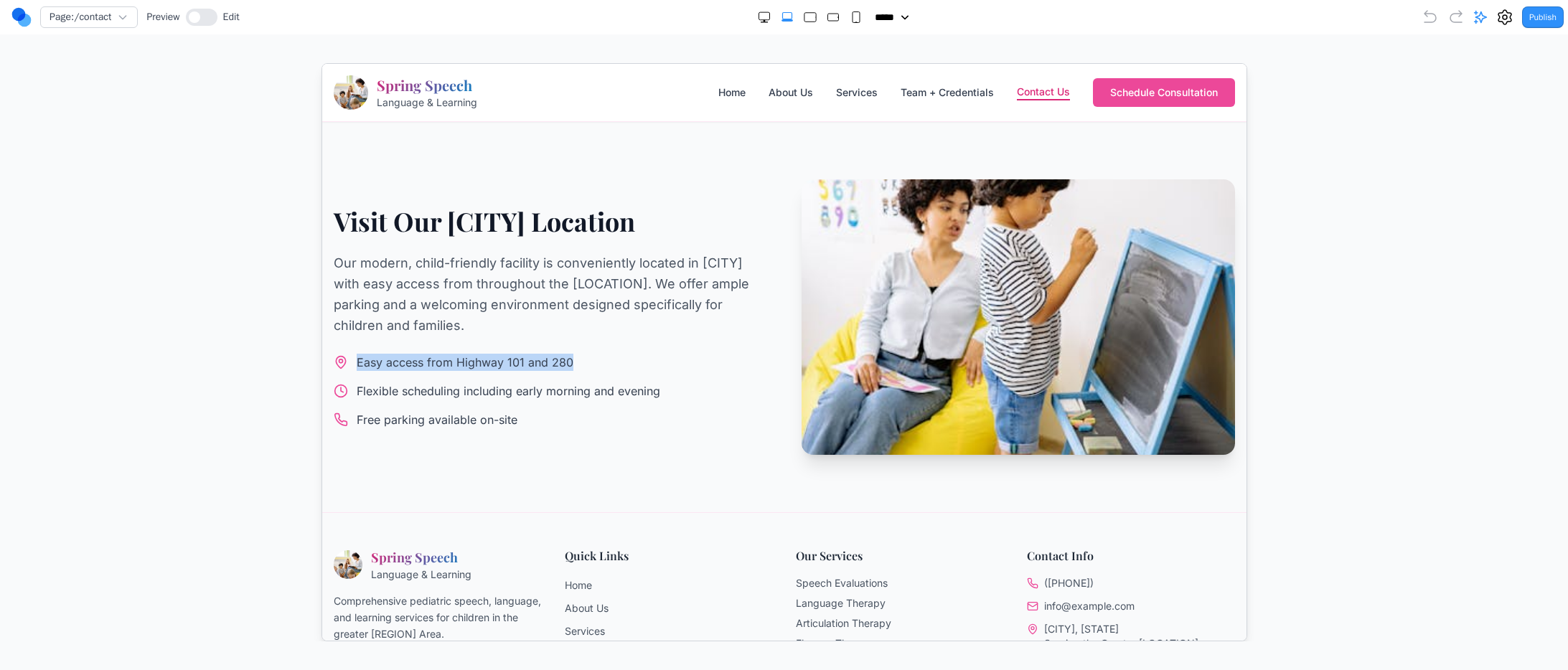 drag, startPoint x: 595, startPoint y: 365, endPoint x: 353, endPoint y: 362, distance: 242.01859 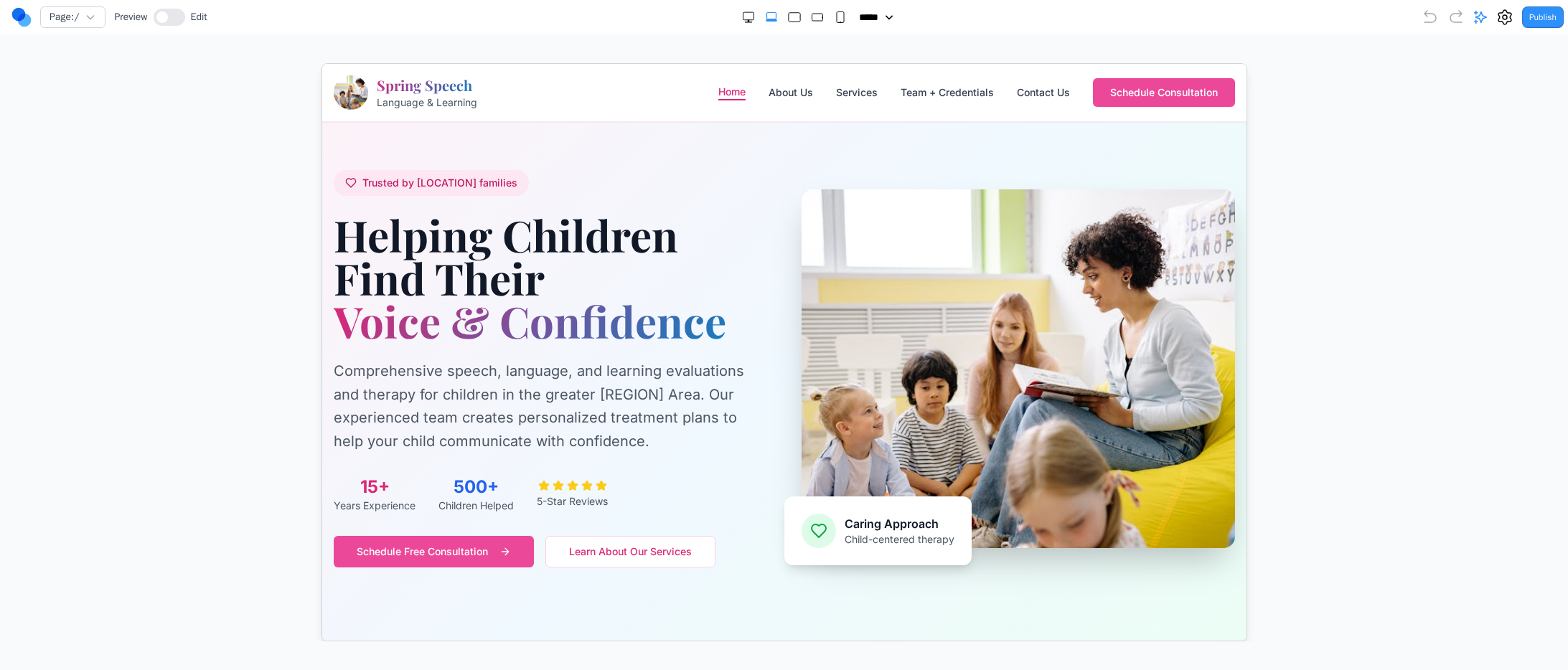 scroll, scrollTop: 42, scrollLeft: 0, axis: vertical 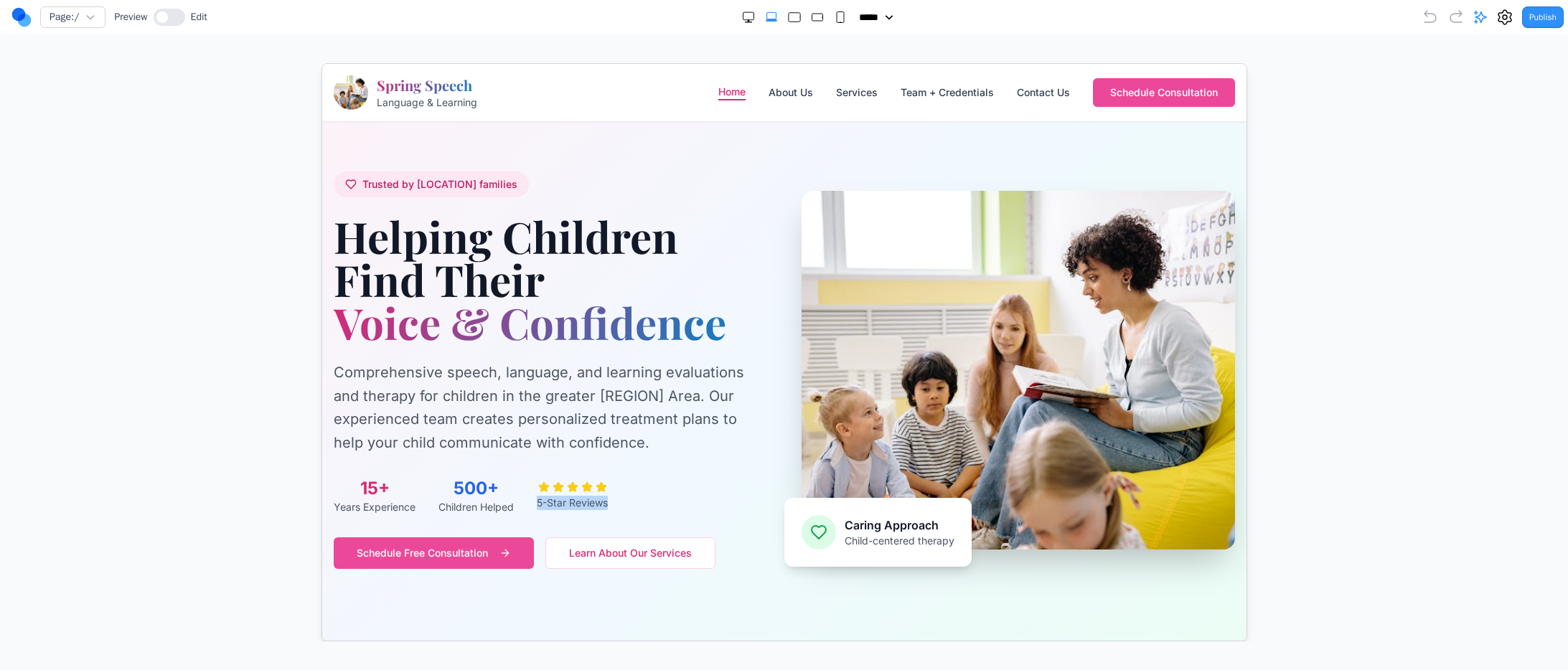 drag, startPoint x: 631, startPoint y: 480, endPoint x: 611, endPoint y: 499, distance: 27.586228 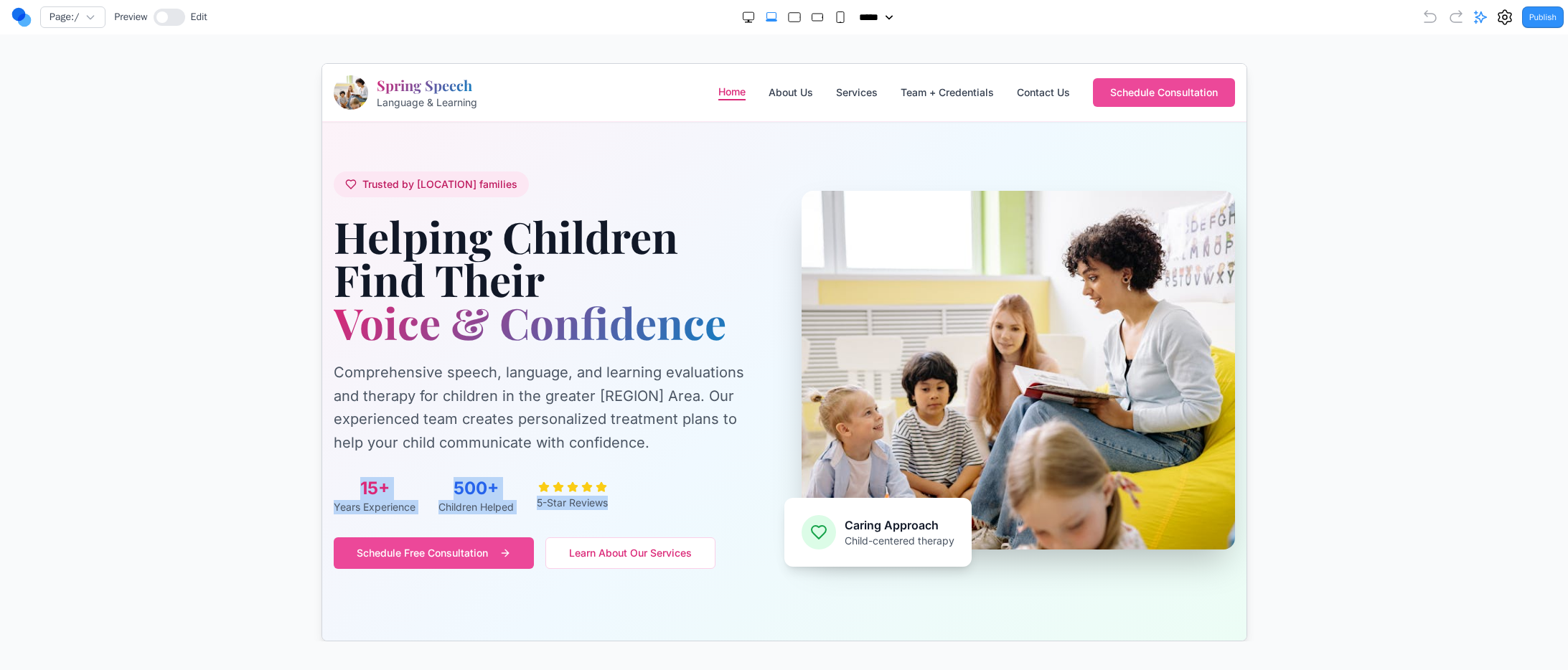 drag, startPoint x: 339, startPoint y: 488, endPoint x: 607, endPoint y: 503, distance: 268.4194 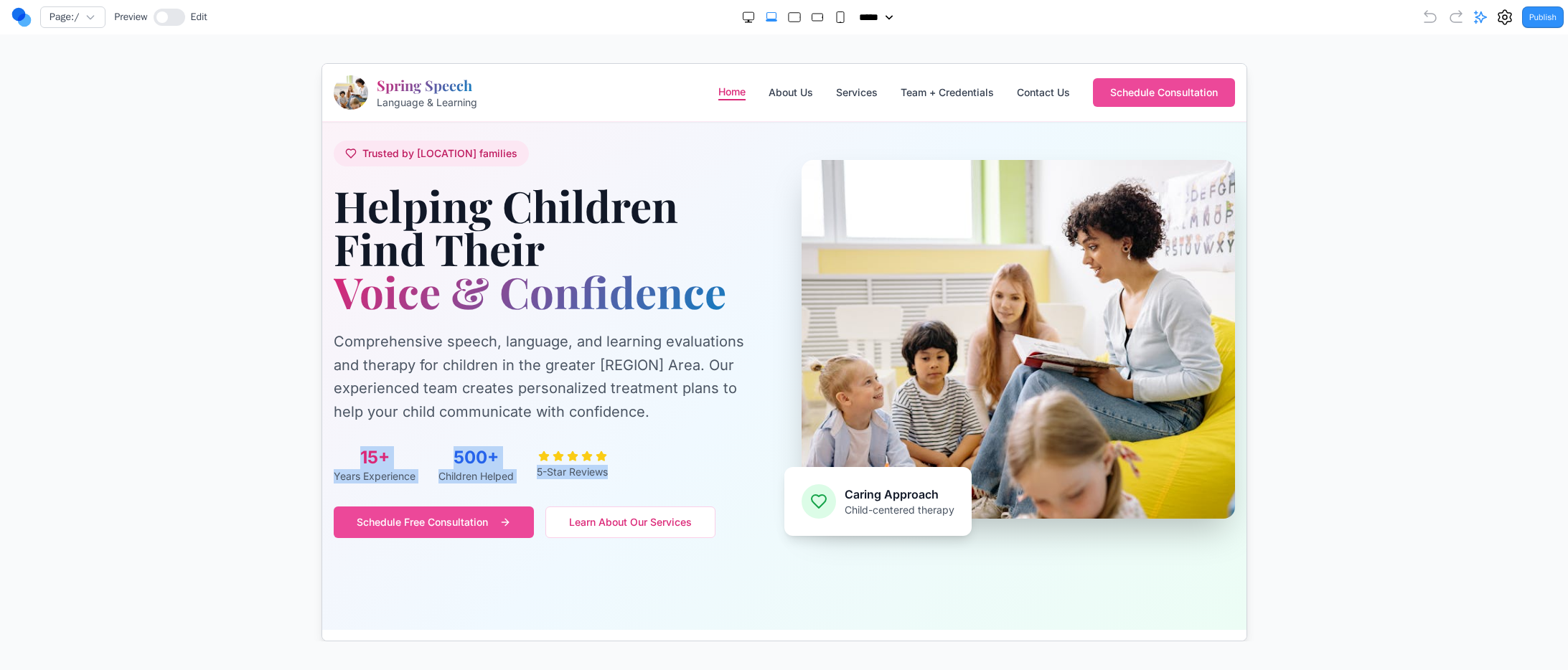 scroll, scrollTop: 78, scrollLeft: 0, axis: vertical 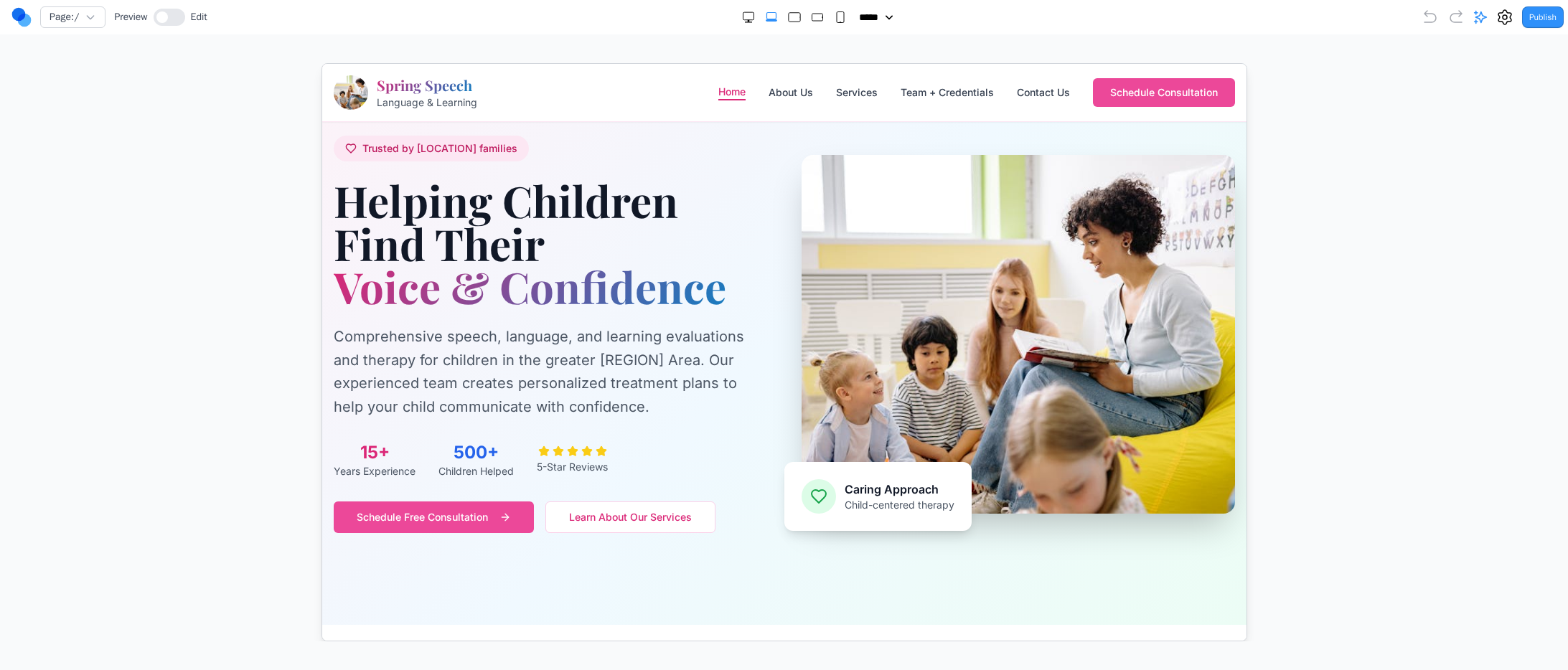 click on "Trusted by Bay Area families Helping Children Find Their Voice & Confidence Comprehensive speech, language, and learning evaluations and therapy for children in the greater Bay Area. Our experienced team creates personalized treatment plans to help your child communicate with confidence. 15+ Years Experience 500+ Children Helped 5-Star Reviews Schedule Free Consultation Learn About Our Services" at bounding box center [549, 334] 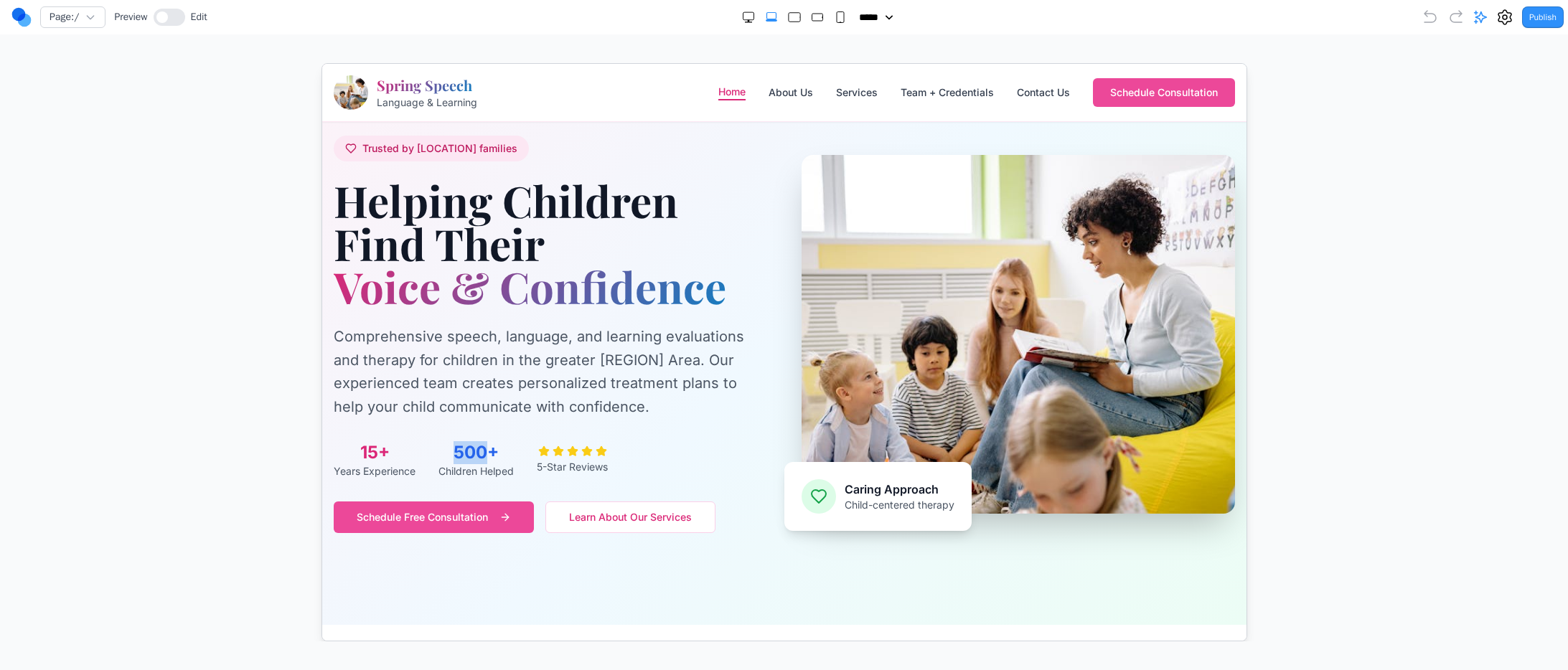 drag, startPoint x: 451, startPoint y: 454, endPoint x: 493, endPoint y: 454, distance: 42 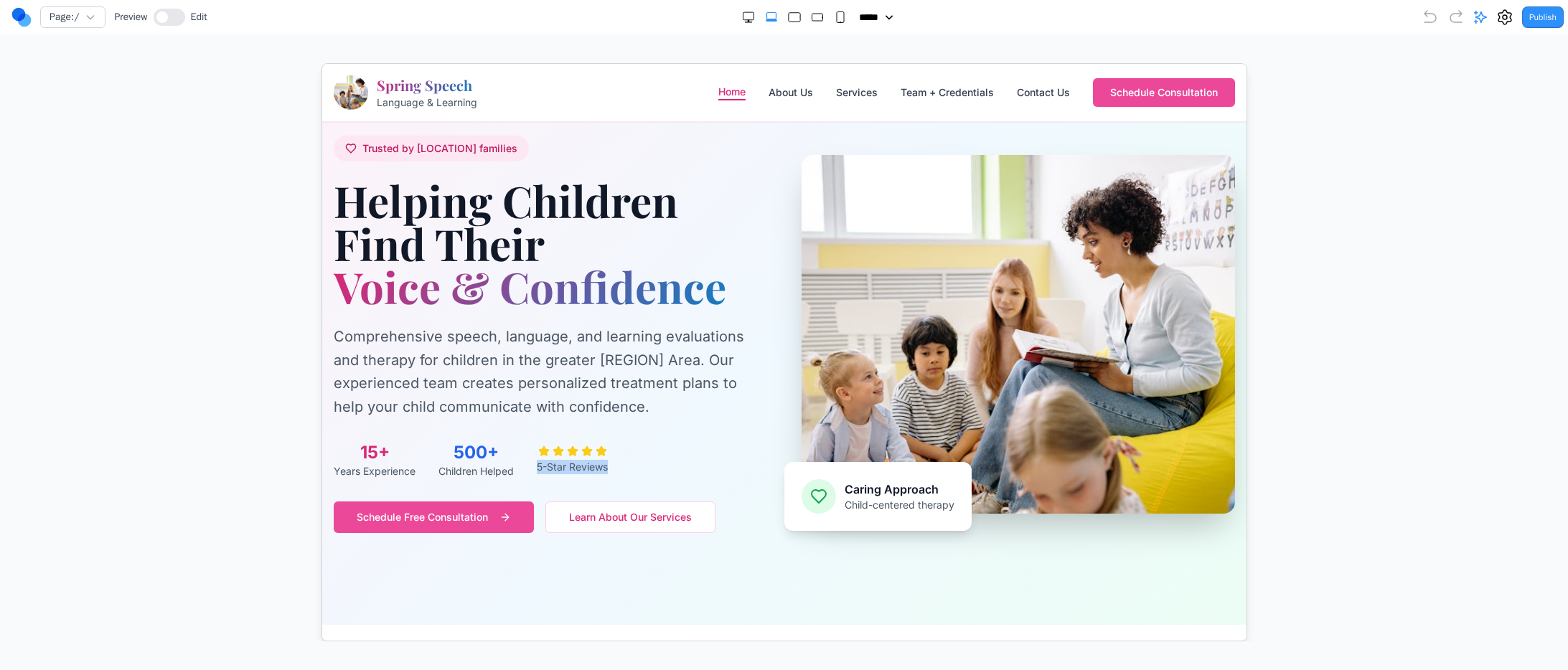 drag, startPoint x: 536, startPoint y: 448, endPoint x: 659, endPoint y: 469, distance: 124.77981 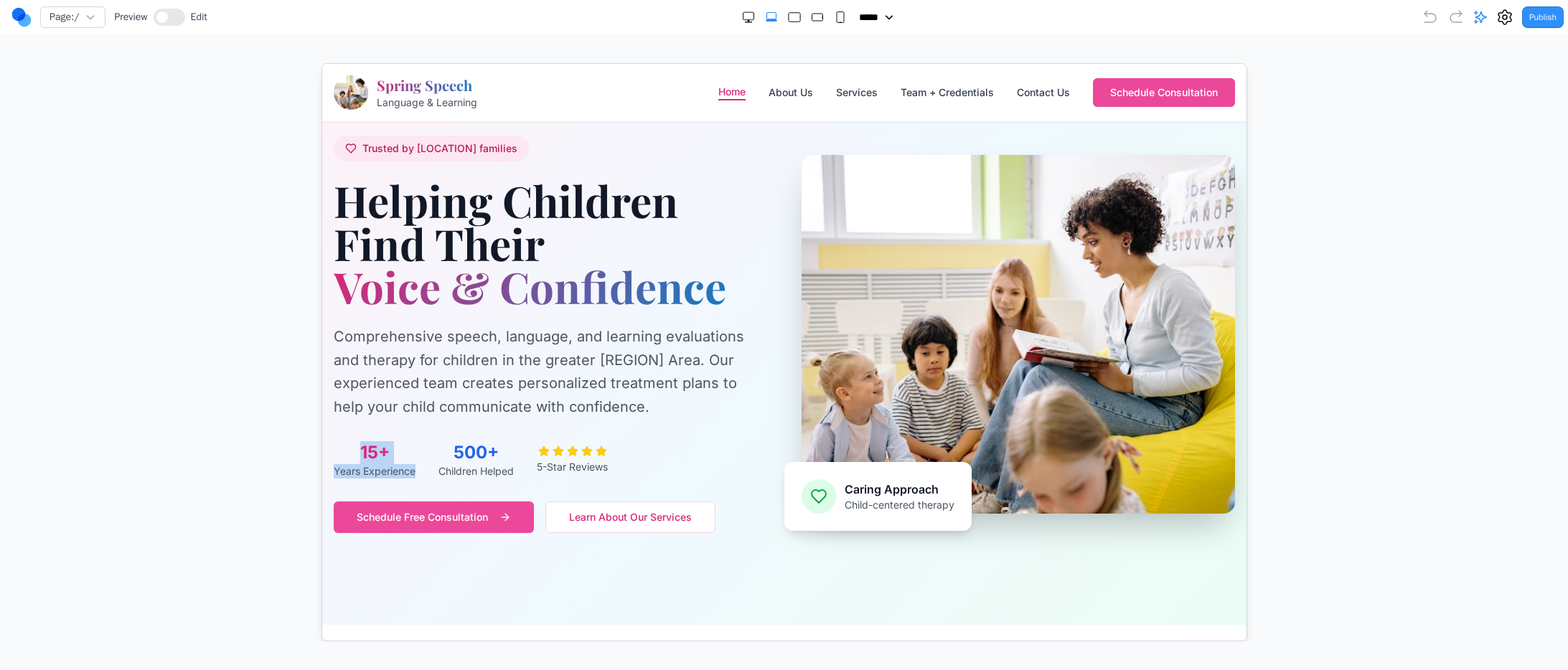 drag, startPoint x: 410, startPoint y: 476, endPoint x: 332, endPoint y: 456, distance: 80.52329 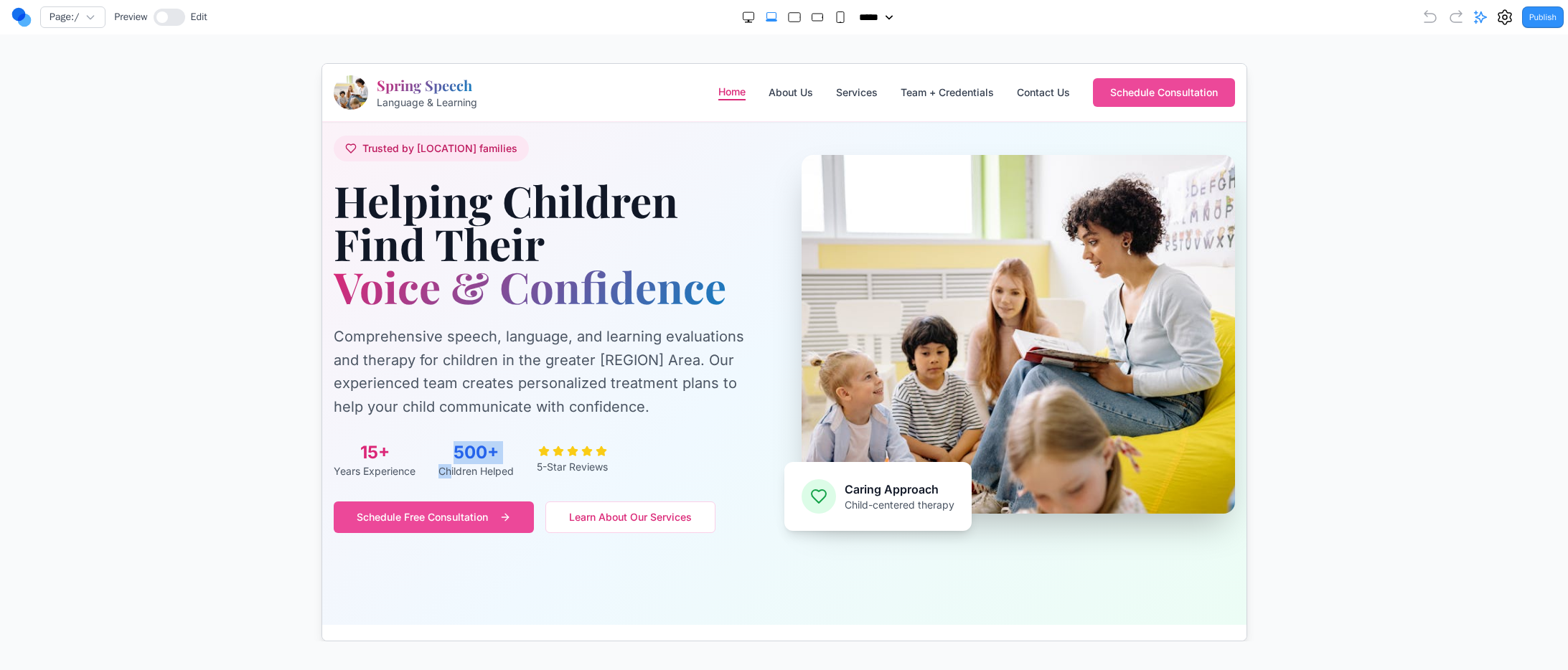drag, startPoint x: 450, startPoint y: 466, endPoint x: 457, endPoint y: 457, distance: 11.40175 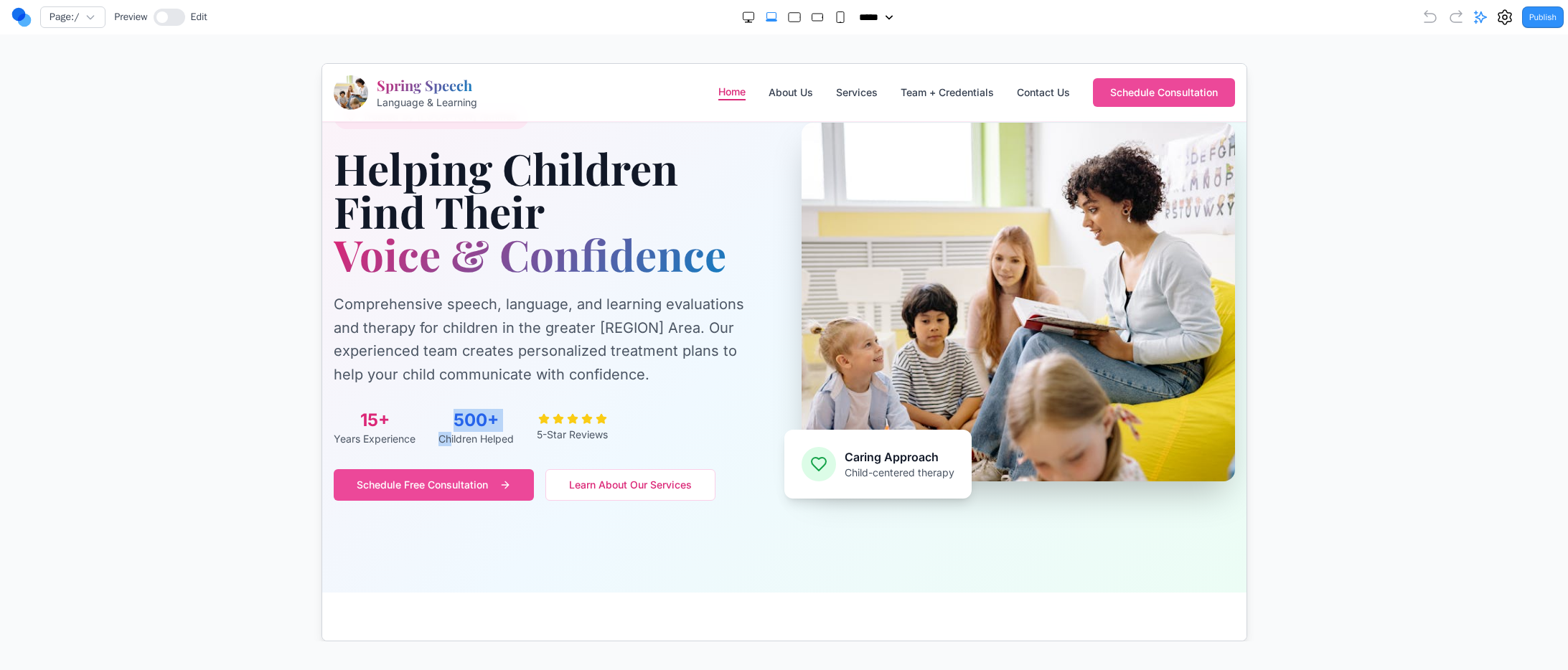 scroll, scrollTop: 112, scrollLeft: 0, axis: vertical 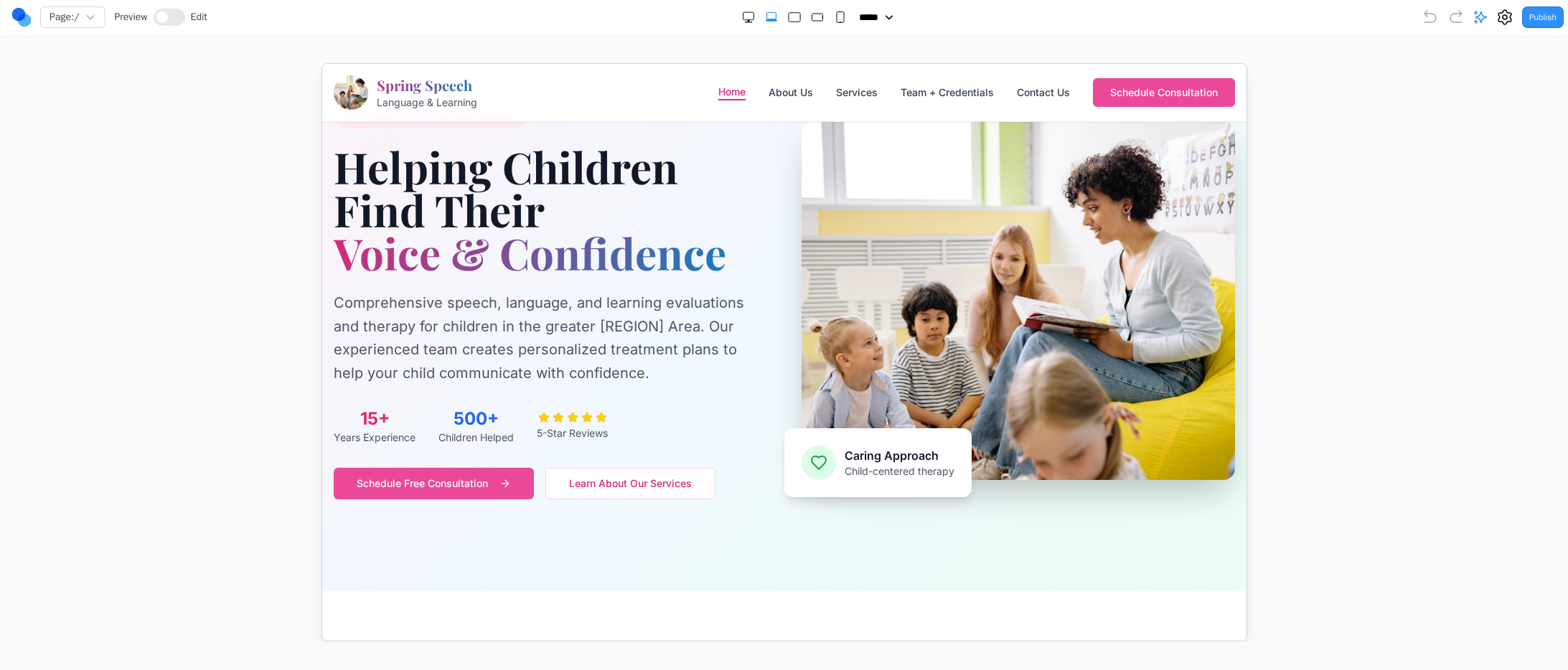 click on "Trusted by Bay Area families Helping Children Find Their Voice & Confidence Comprehensive speech, language, and learning evaluations and therapy for children in the greater Bay Area. Our experienced team creates personalized treatment plans to help your child communicate with confidence. 15+ Years Experience 500+ Children Helped 5-Star Reviews Schedule Free Consultation Learn About Our Services" at bounding box center (549, 300) 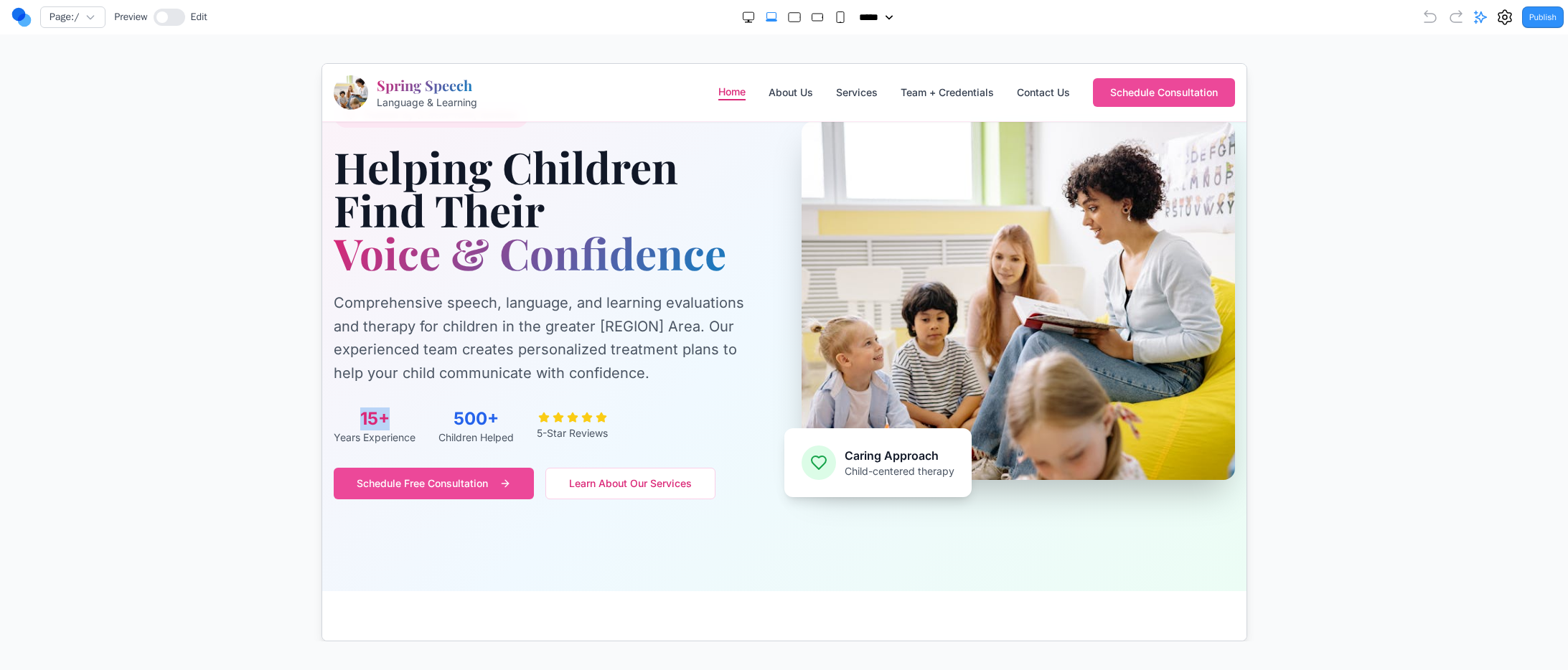 drag, startPoint x: 361, startPoint y: 410, endPoint x: 421, endPoint y: 412, distance: 60.0333 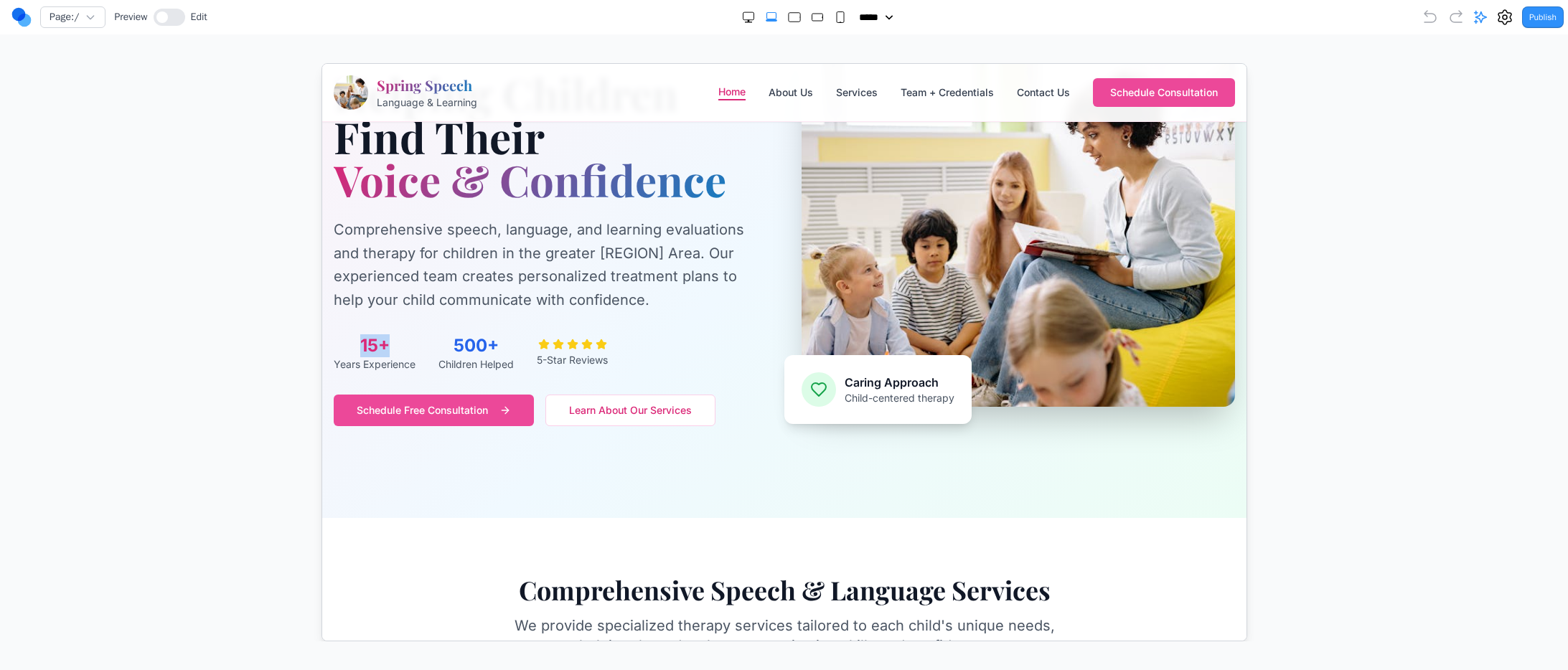 scroll, scrollTop: 184, scrollLeft: 0, axis: vertical 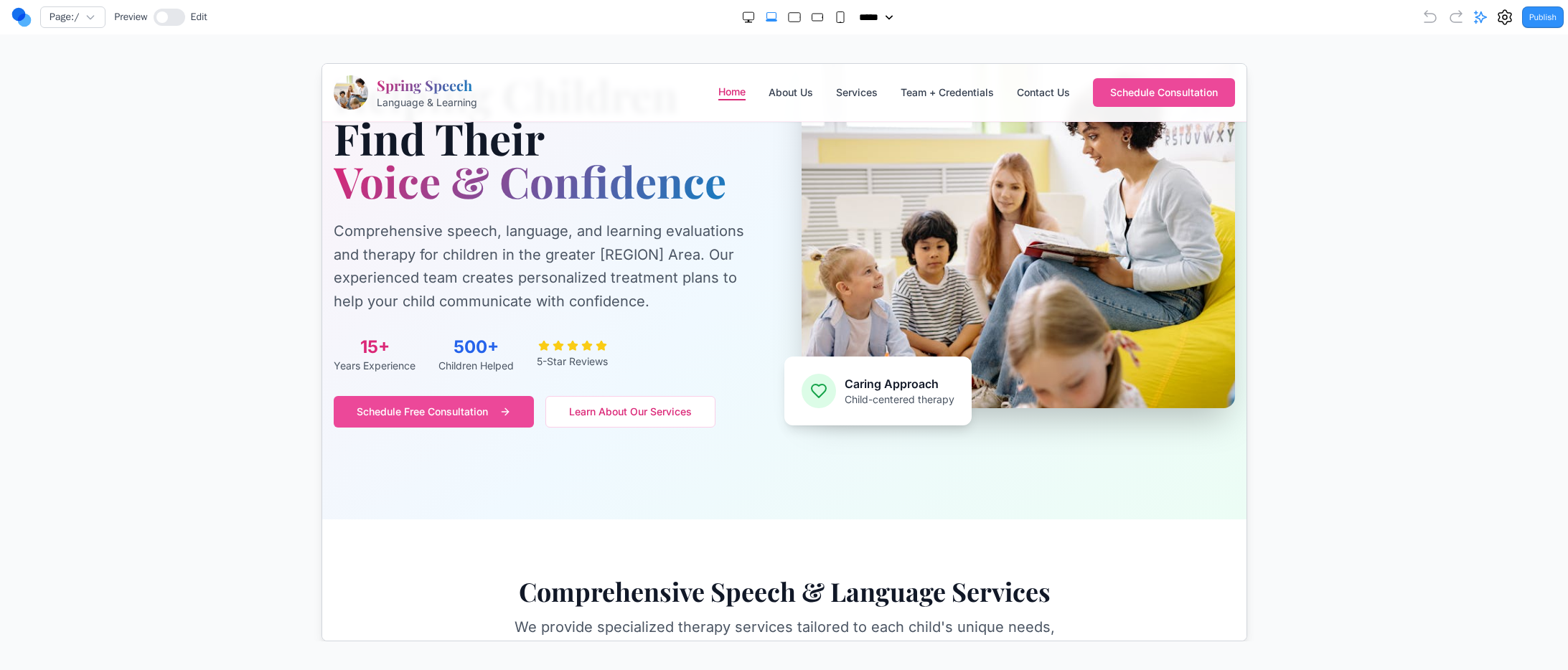 click on "Trusted by Bay Area families Helping Children Find Their Voice & Confidence Comprehensive speech, language, and learning evaluations and therapy for children in the greater Bay Area. Our experienced team creates personalized treatment plans to help your child communicate with confidence. 15+ Years Experience 500+ Children Helped 5-Star Reviews Schedule Free Consultation Learn About Our Services" at bounding box center [549, 228] 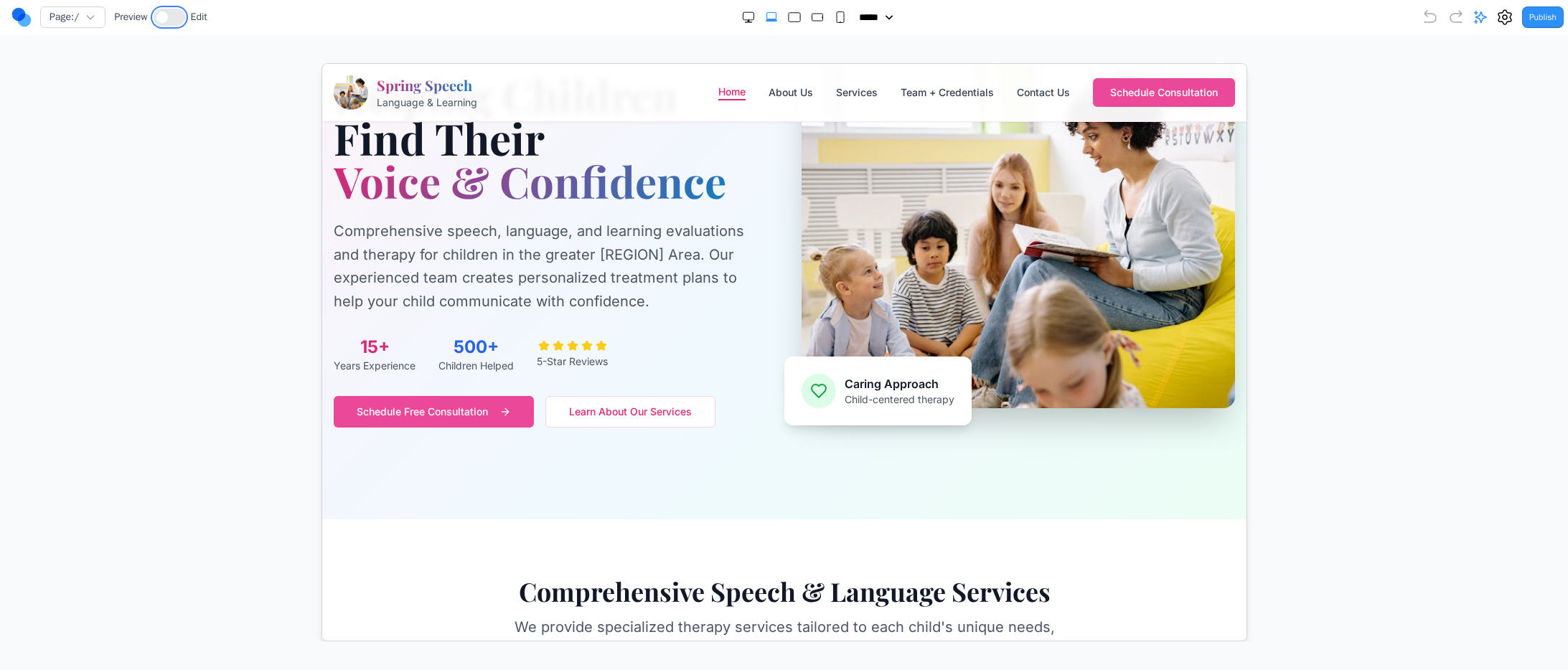 click at bounding box center [169, 17] 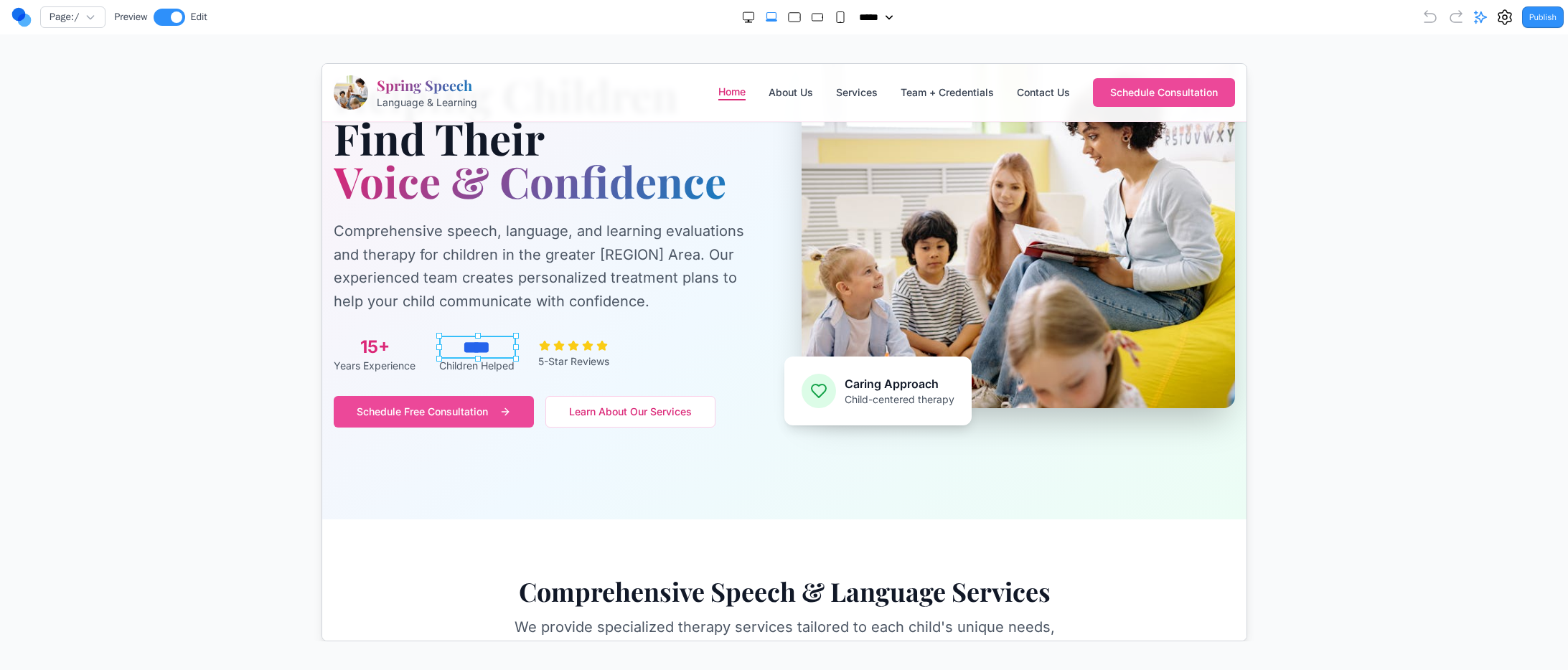 click on "****" at bounding box center (475, 346) 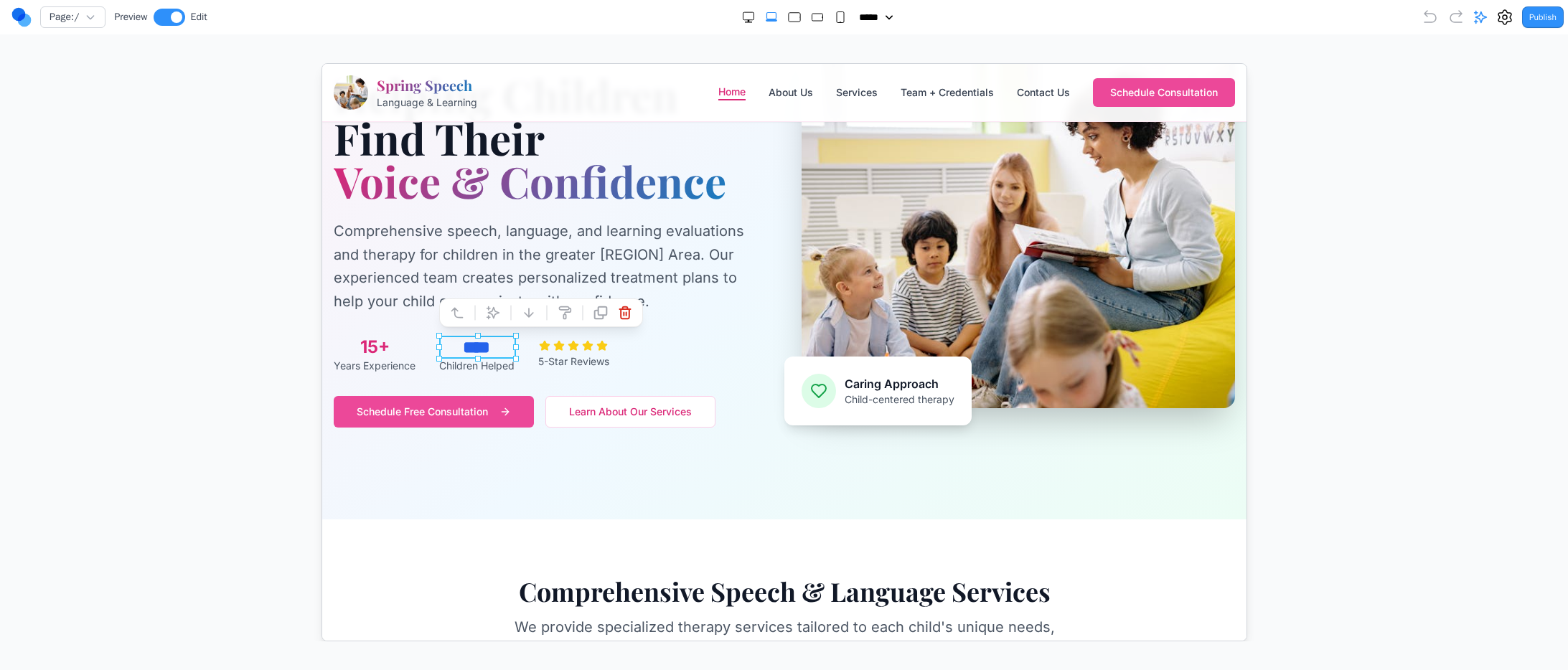 type 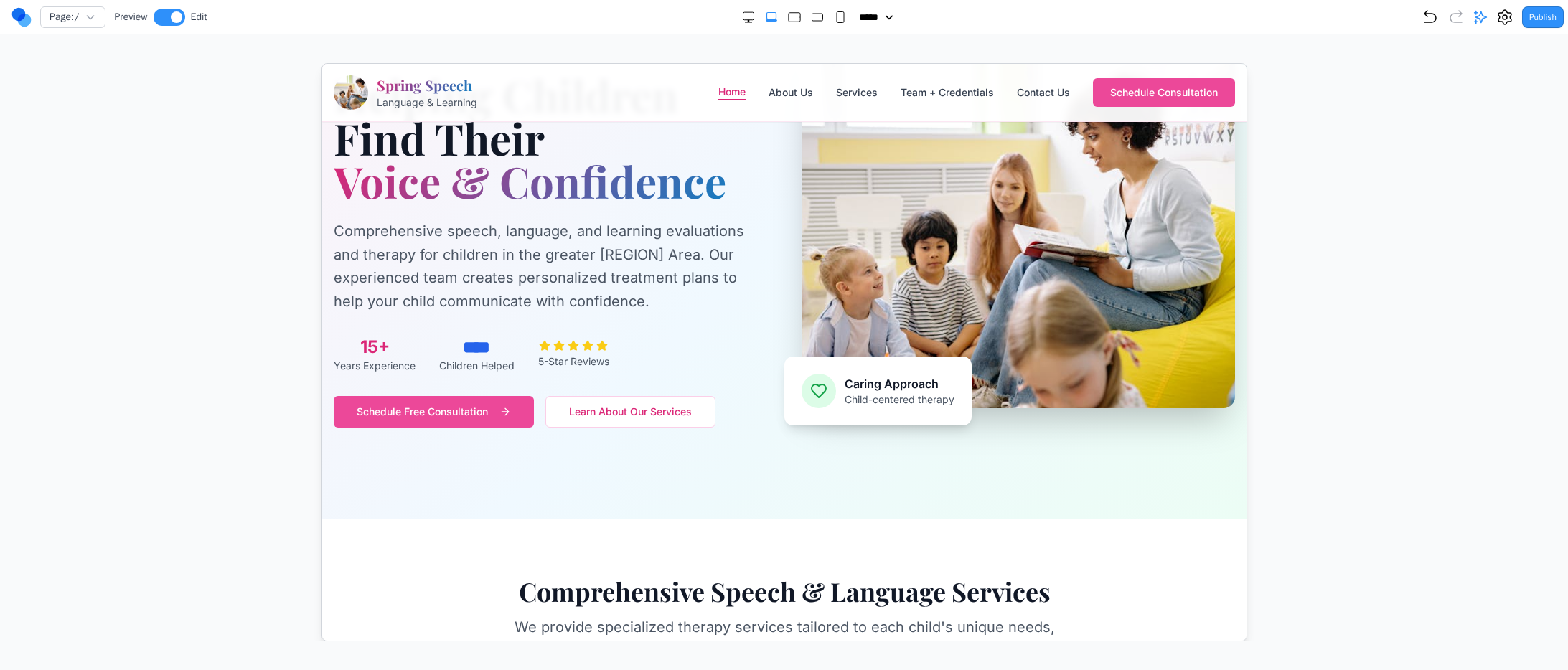 click on "Trusted by Bay Area families Helping Children Find Their Voice & Confidence Comprehensive speech, language, and learning evaluations and therapy for children in the greater Bay Area. Our experienced team creates personalized treatment plans to help your child communicate with confidence. 15+ Years Experience **** Children Helped 5-Star Reviews Schedule Free Consultation Learn About Our Services Caring Approach Child-centered therapy" at bounding box center [783, 228] 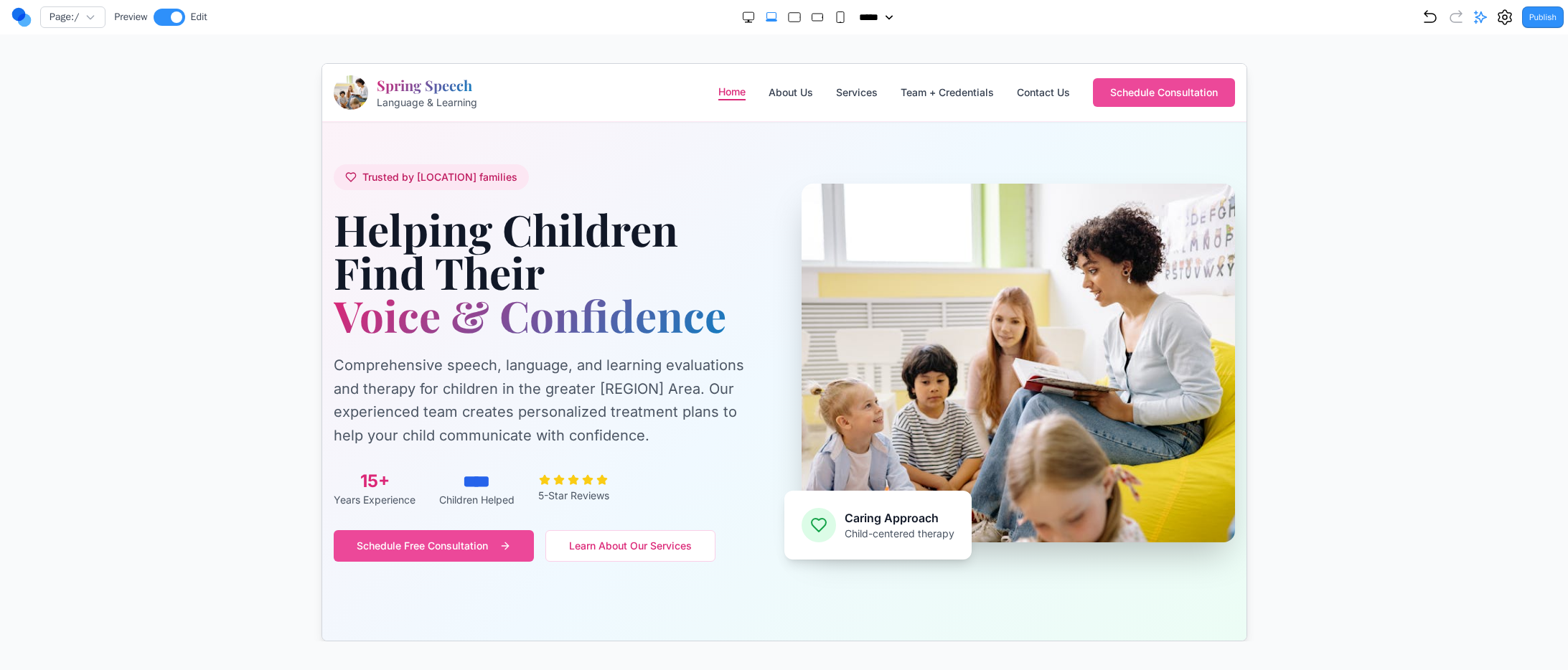 scroll, scrollTop: 45, scrollLeft: 0, axis: vertical 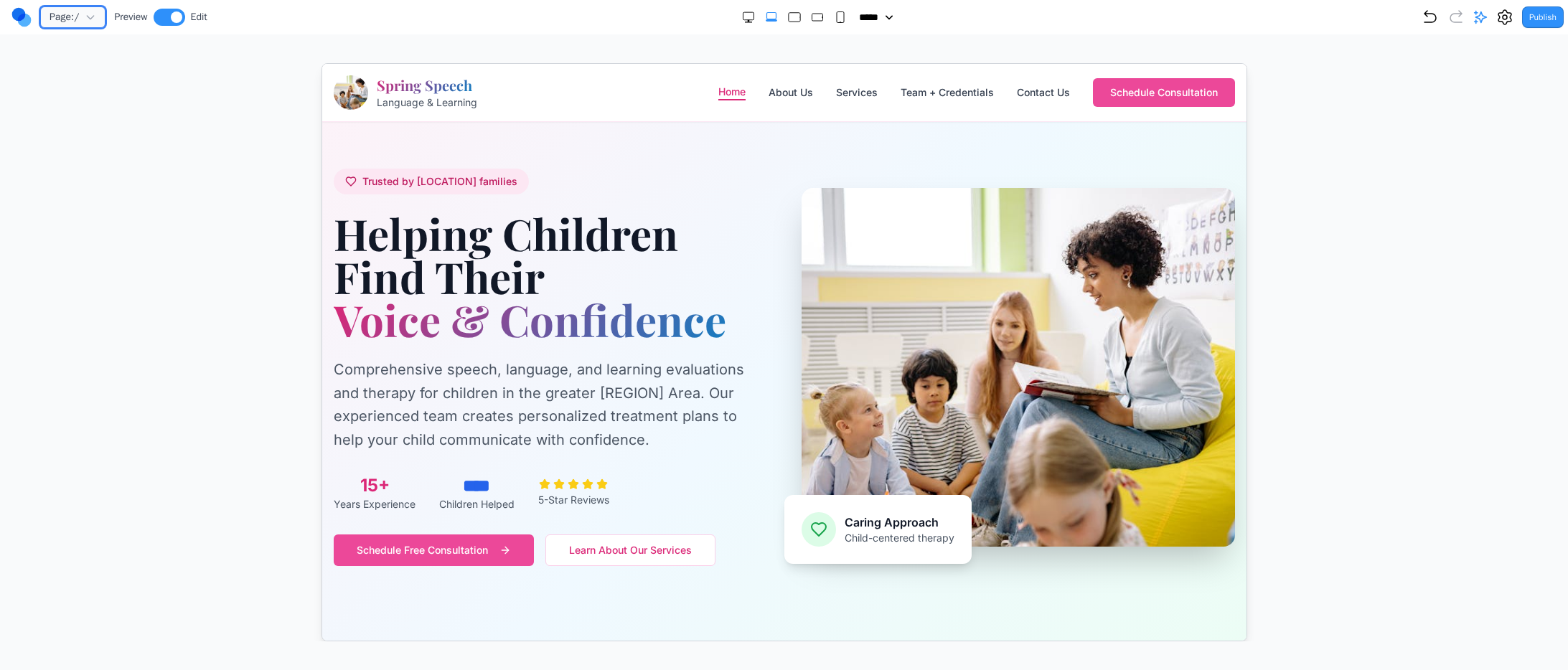 click 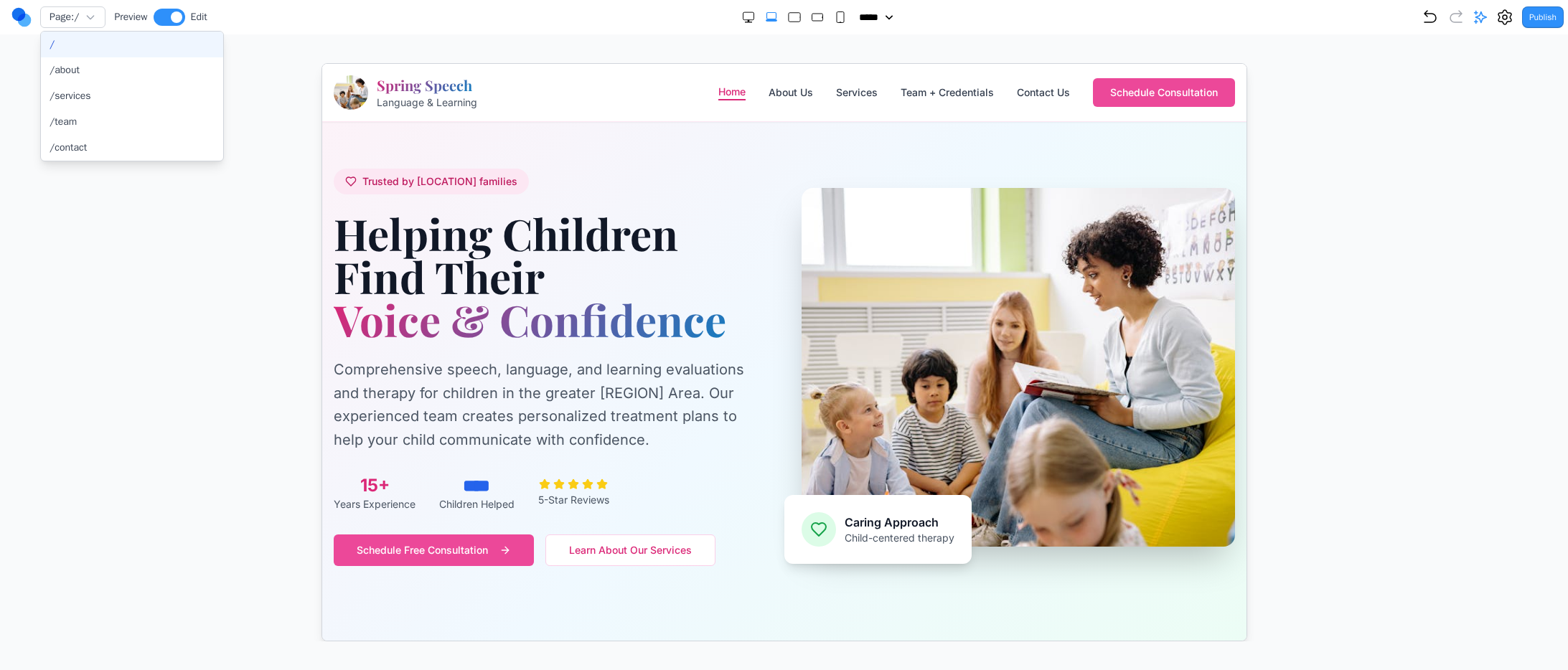 click at bounding box center (784, 352) 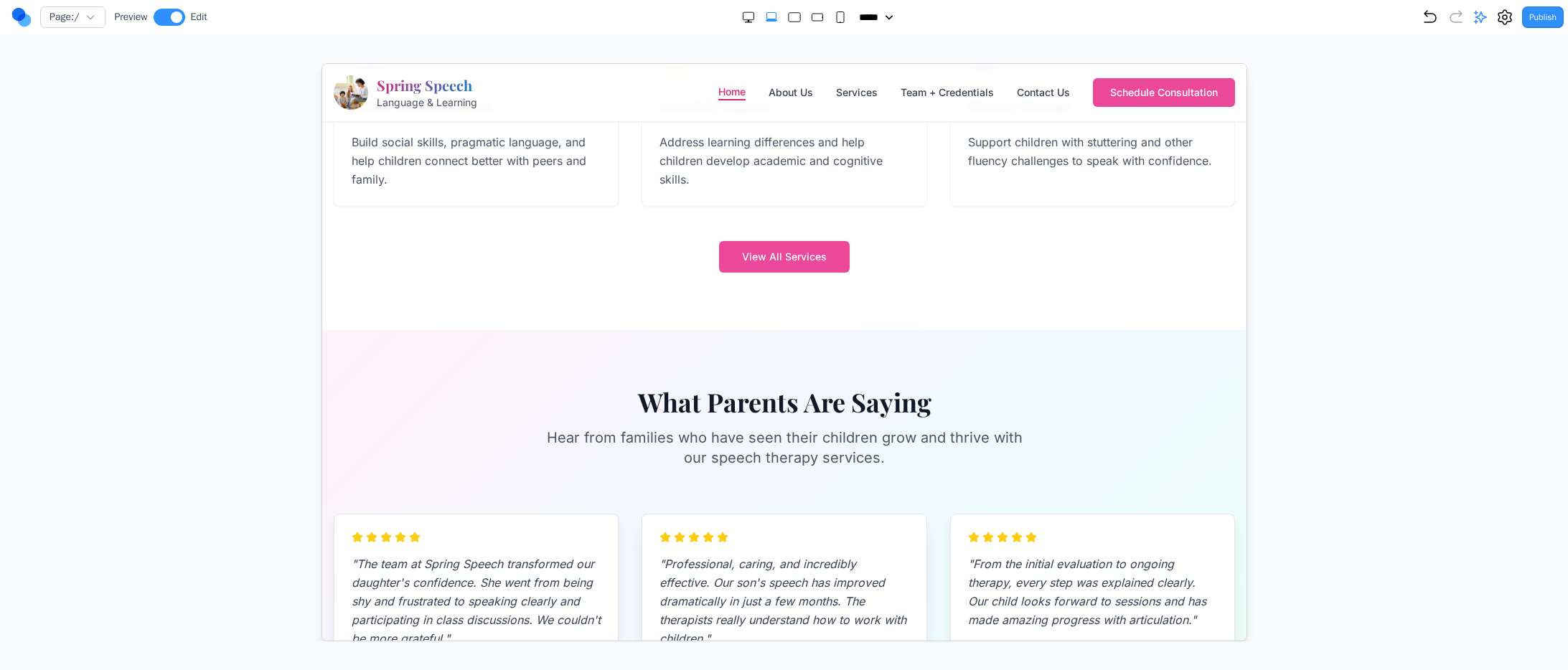 scroll, scrollTop: 1202, scrollLeft: 0, axis: vertical 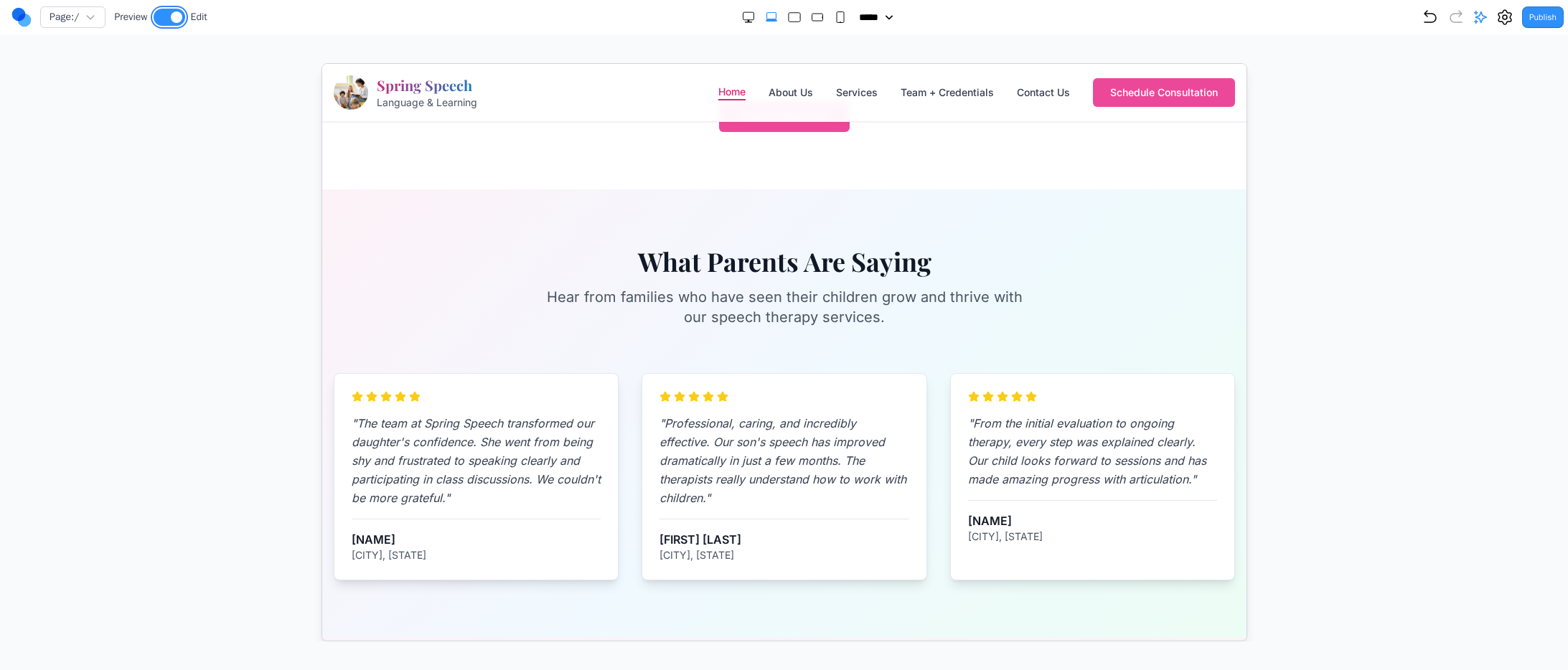 click at bounding box center [169, 17] 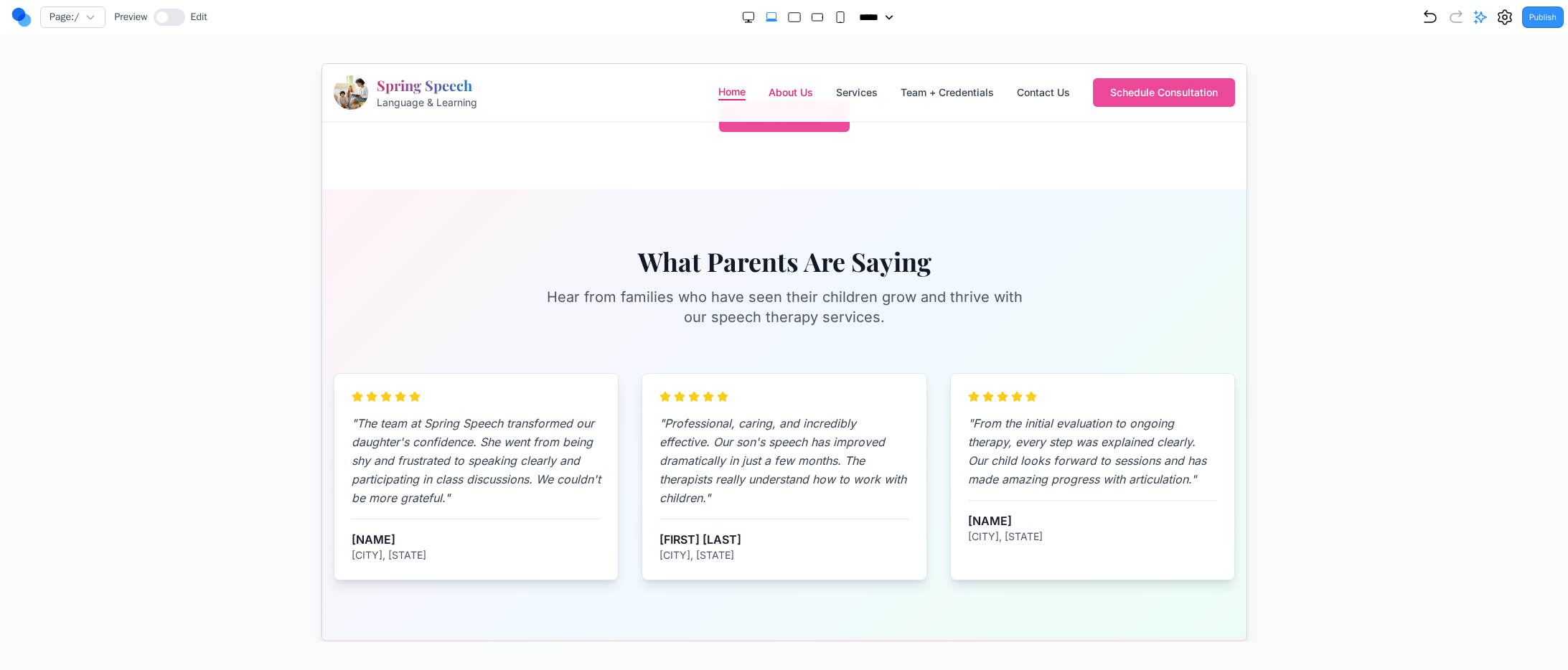 click on "About Us" at bounding box center [789, 92] 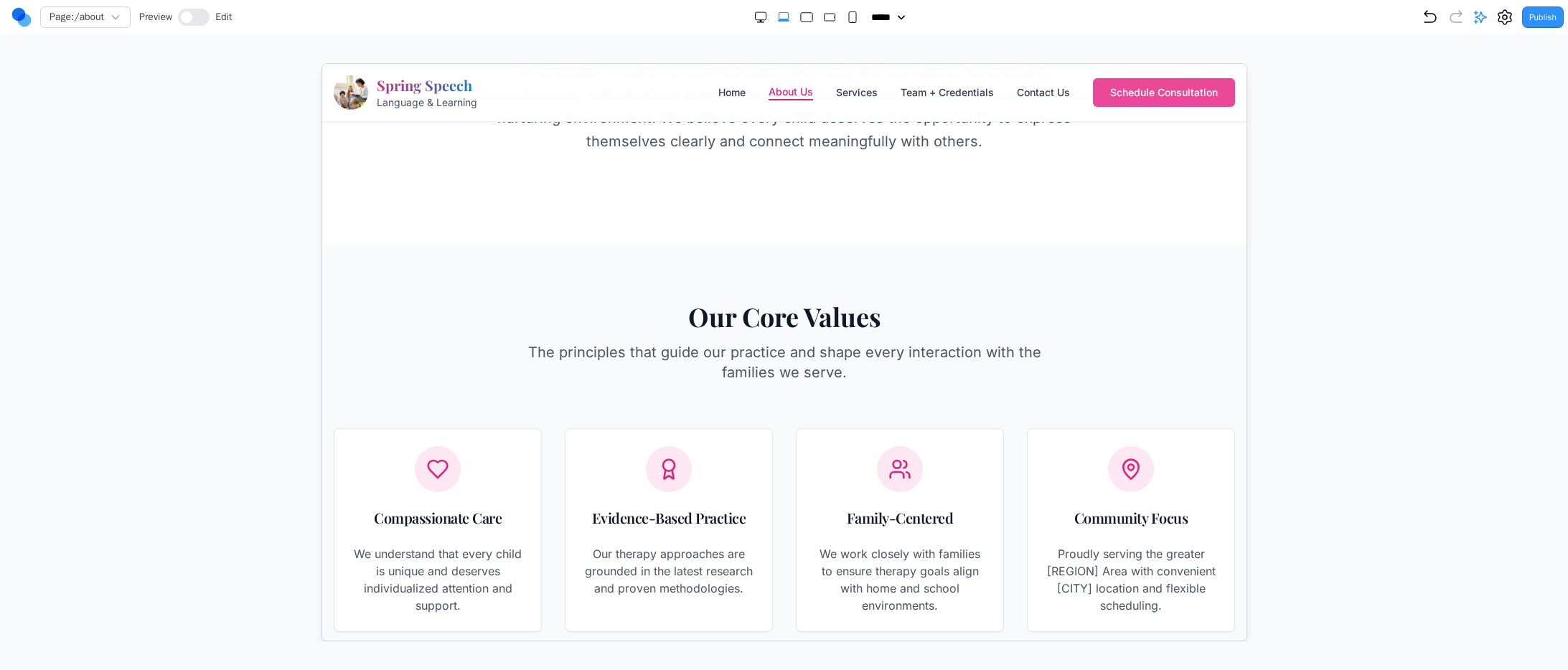 scroll, scrollTop: 0, scrollLeft: 0, axis: both 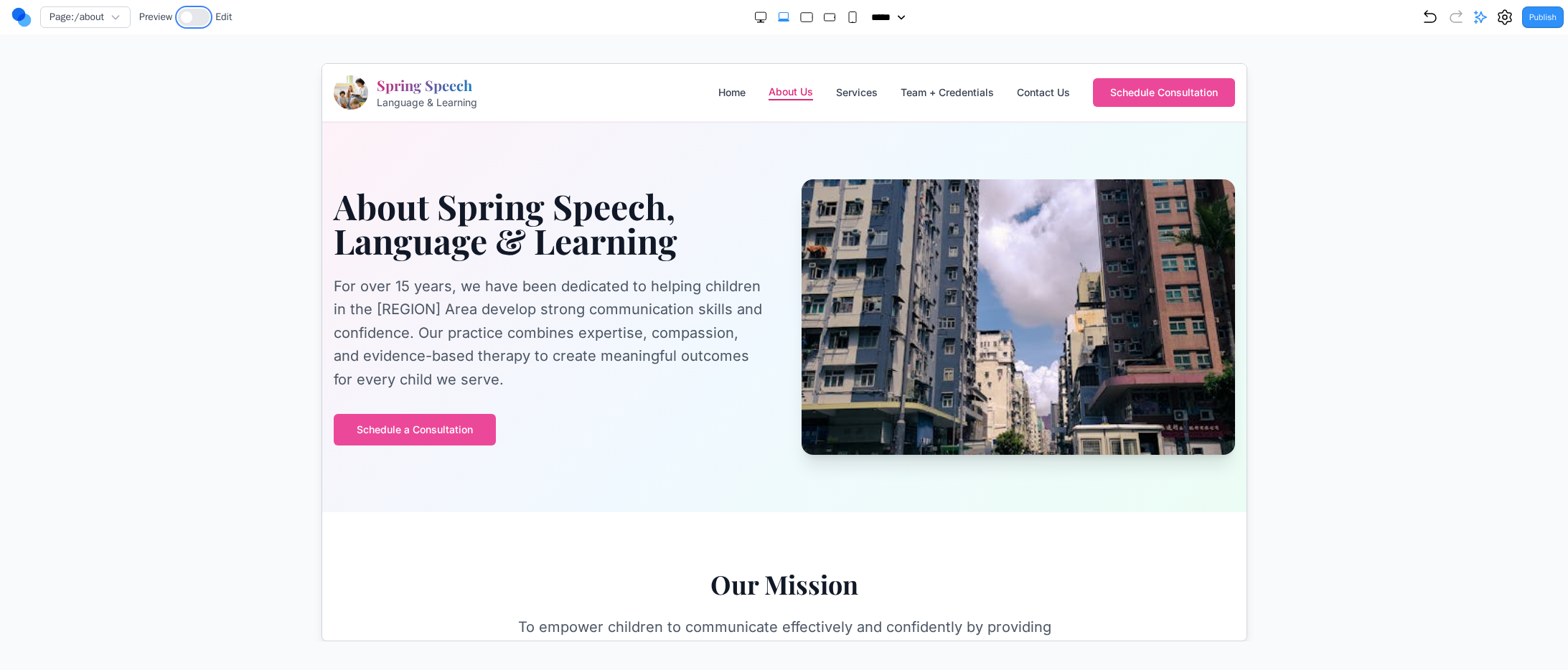 click at bounding box center (194, 17) 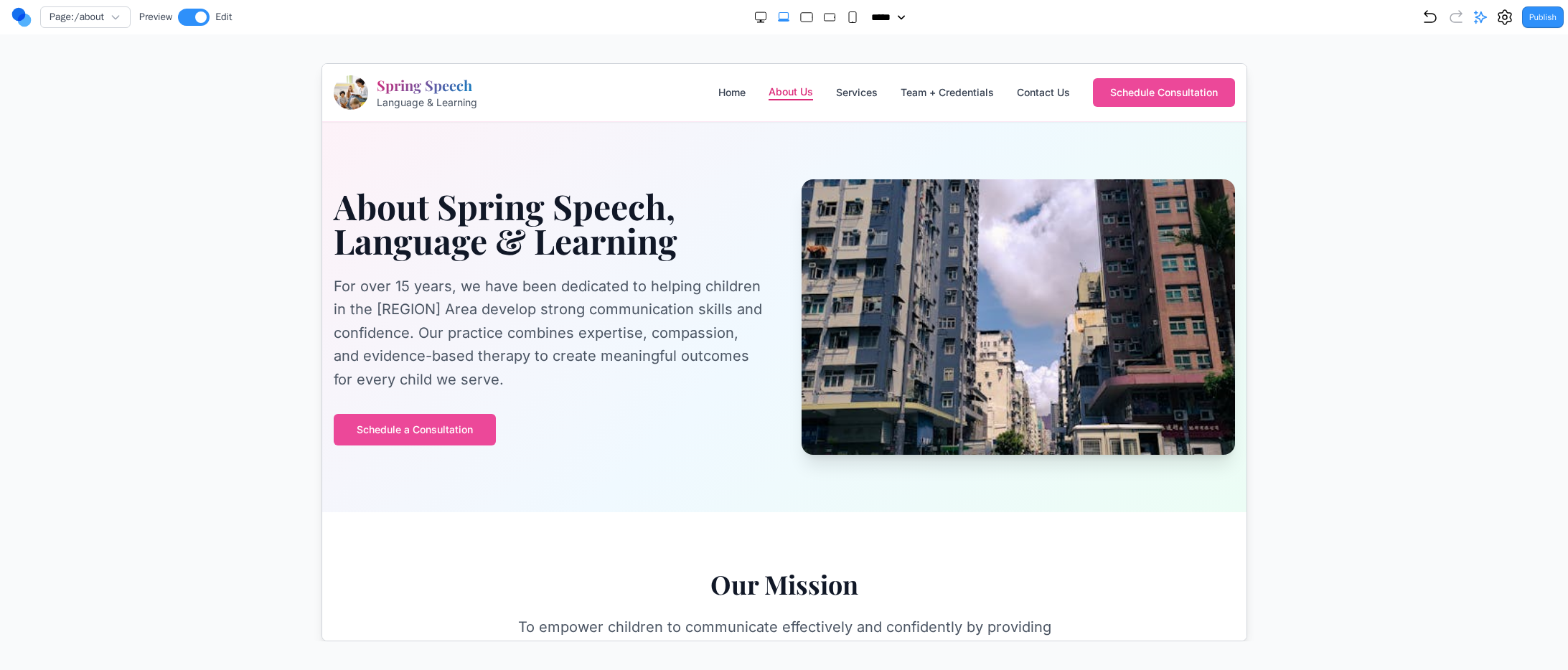 click on "Page: /about Preview Edit" at bounding box center (121, 17) 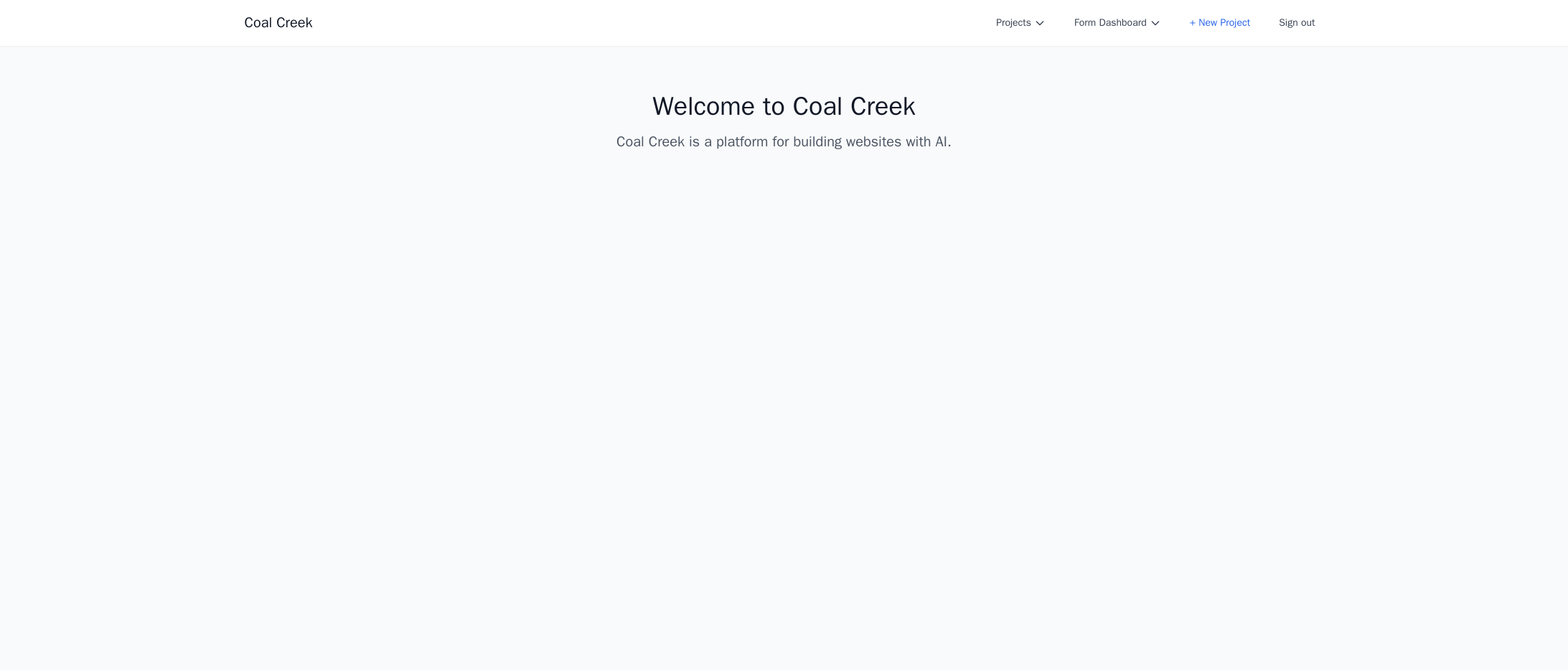 click on "Coal Creek Projects Form Dashboard + New Project Sign out Open main menu Home Chat with AI Sign out" at bounding box center [784, 23] 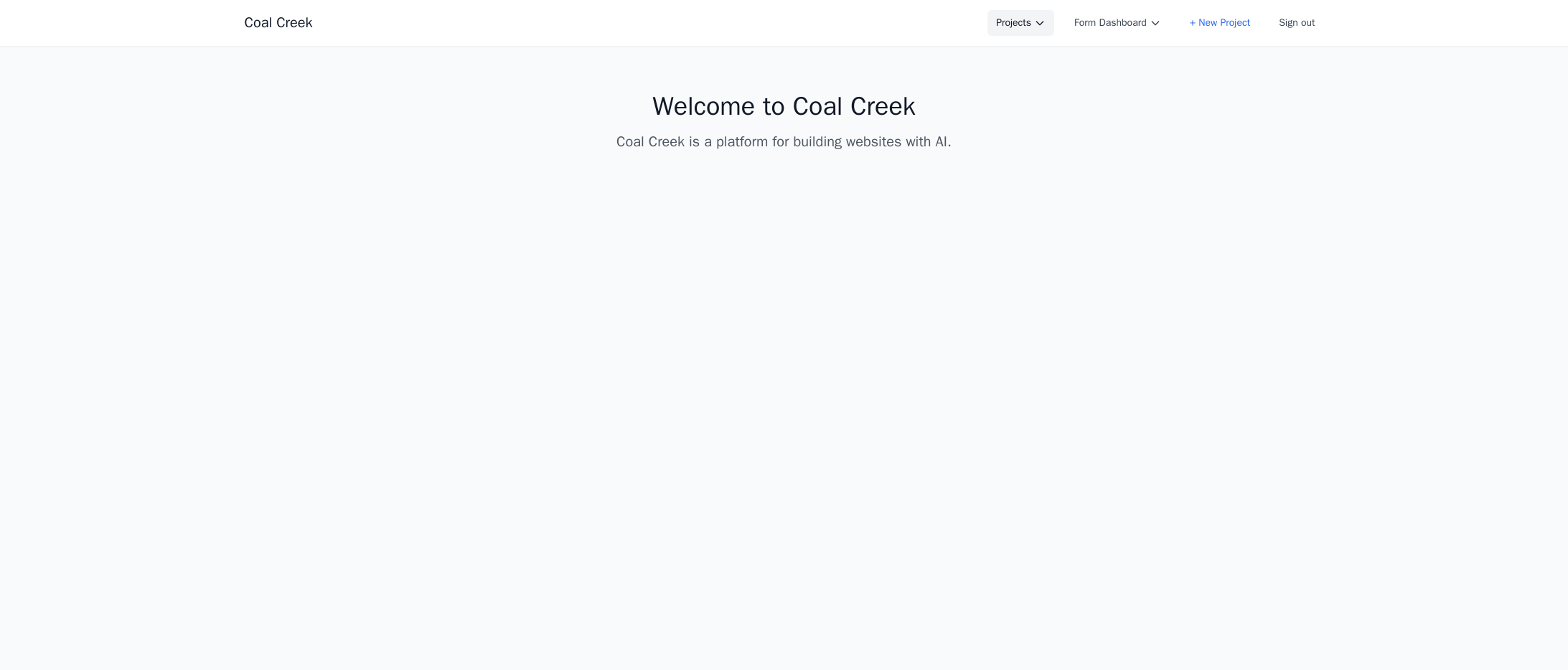 click on "Projects" at bounding box center [1020, 23] 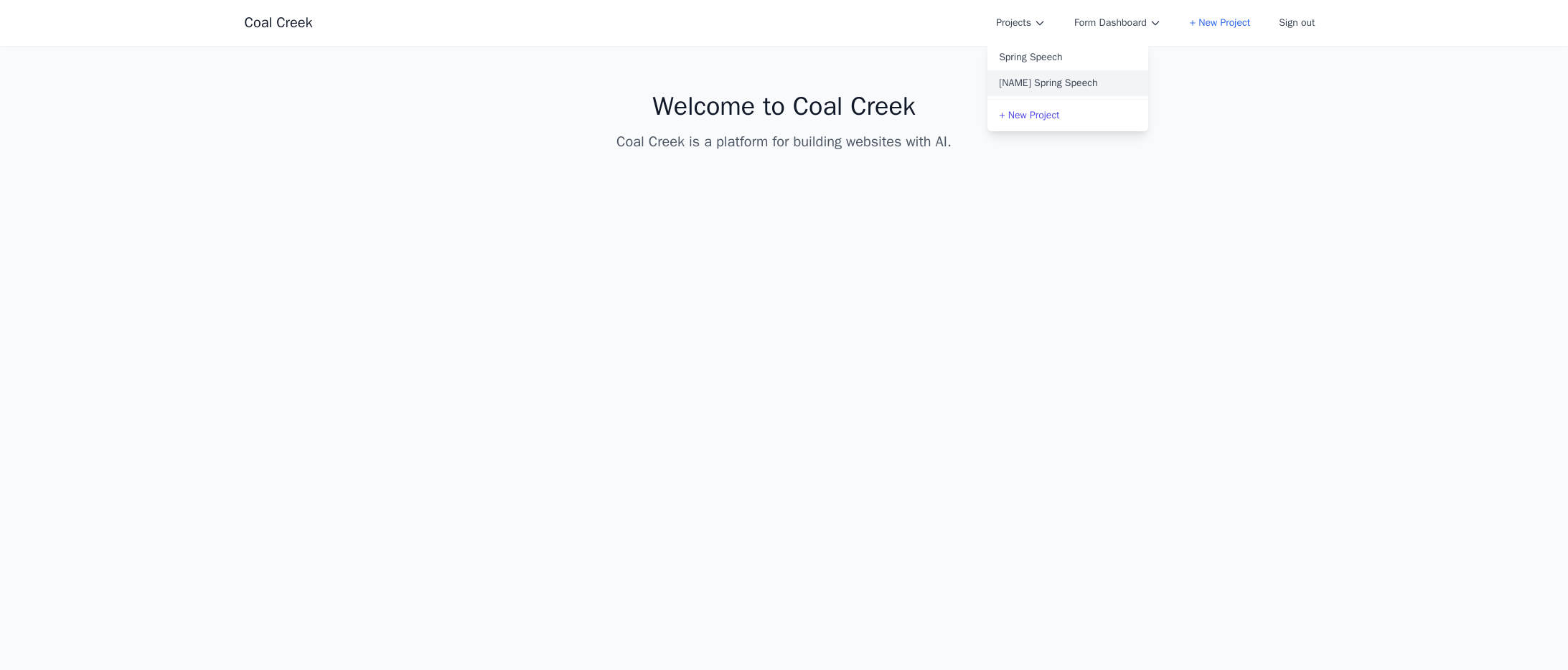 click on "James Version Spring Speech" at bounding box center [1068, 83] 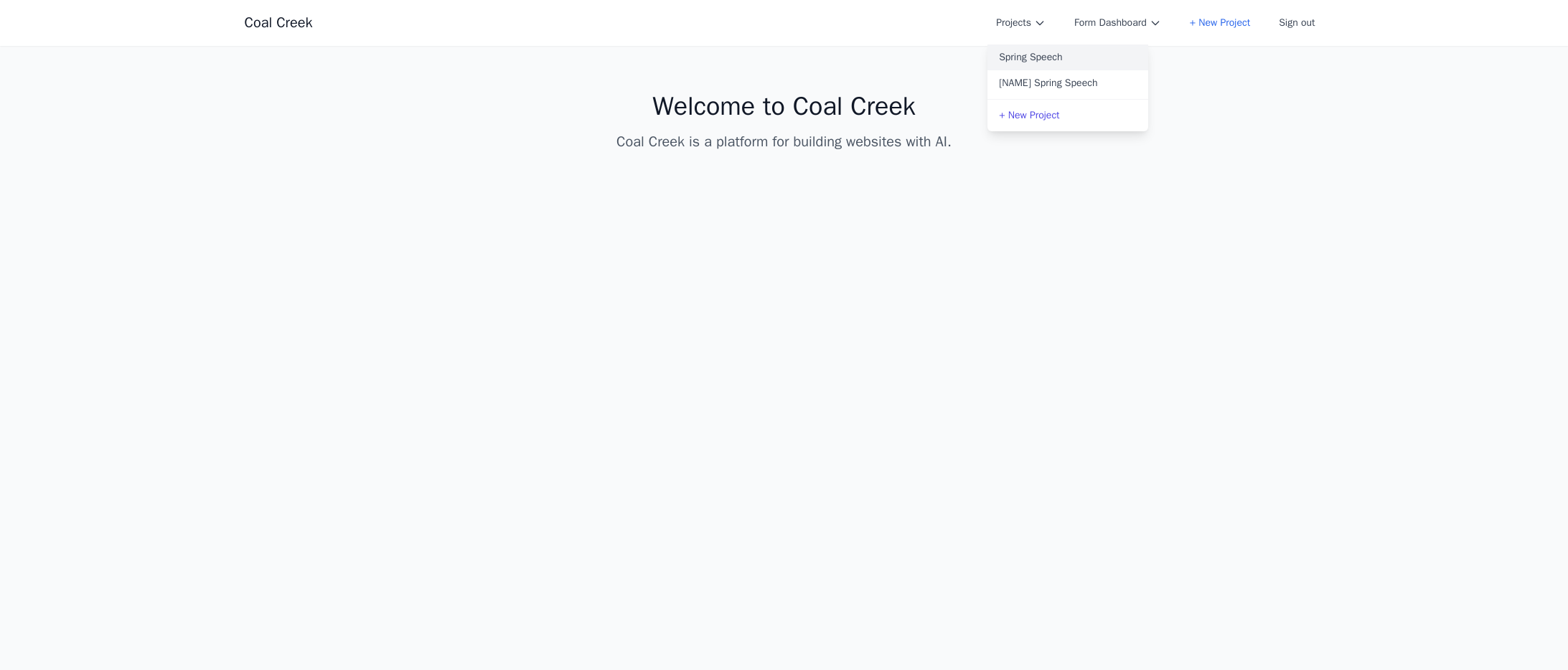 click on "Spring Speech" at bounding box center (1068, 57) 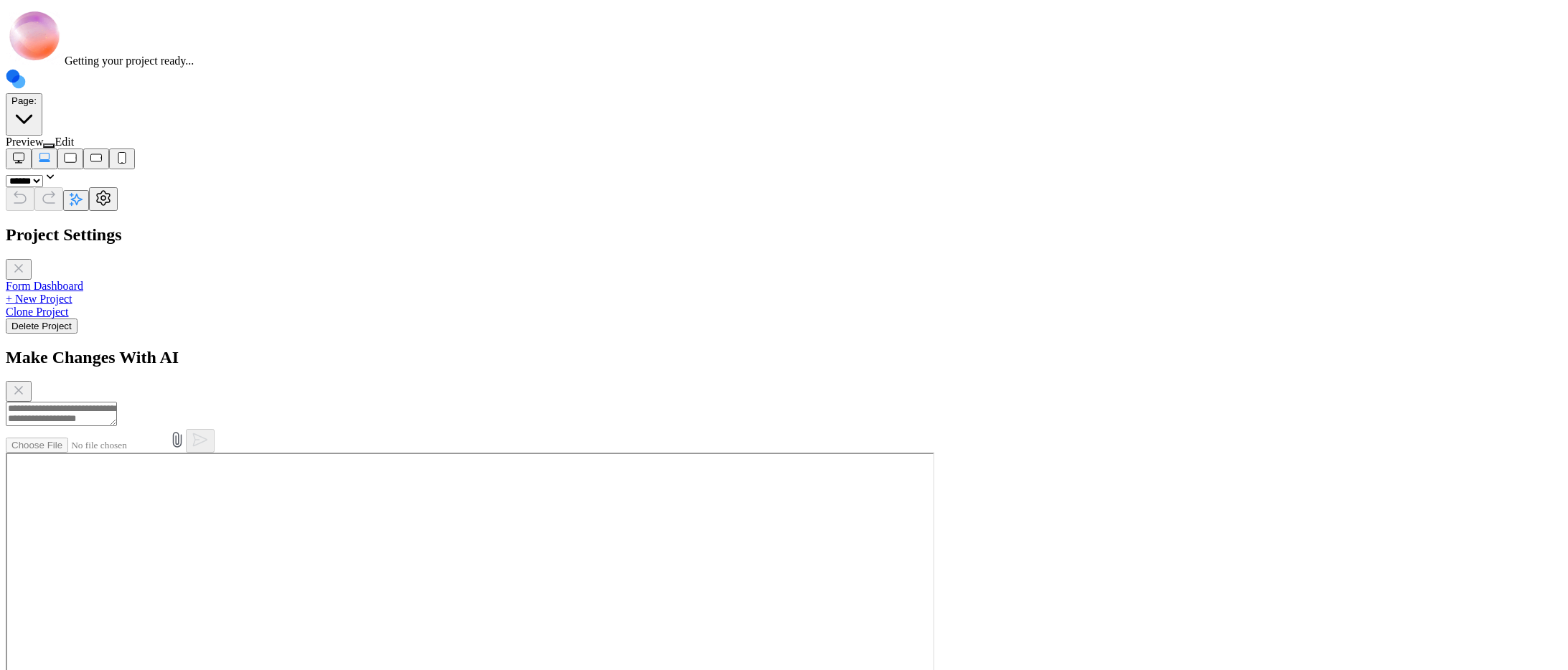 scroll, scrollTop: 0, scrollLeft: 0, axis: both 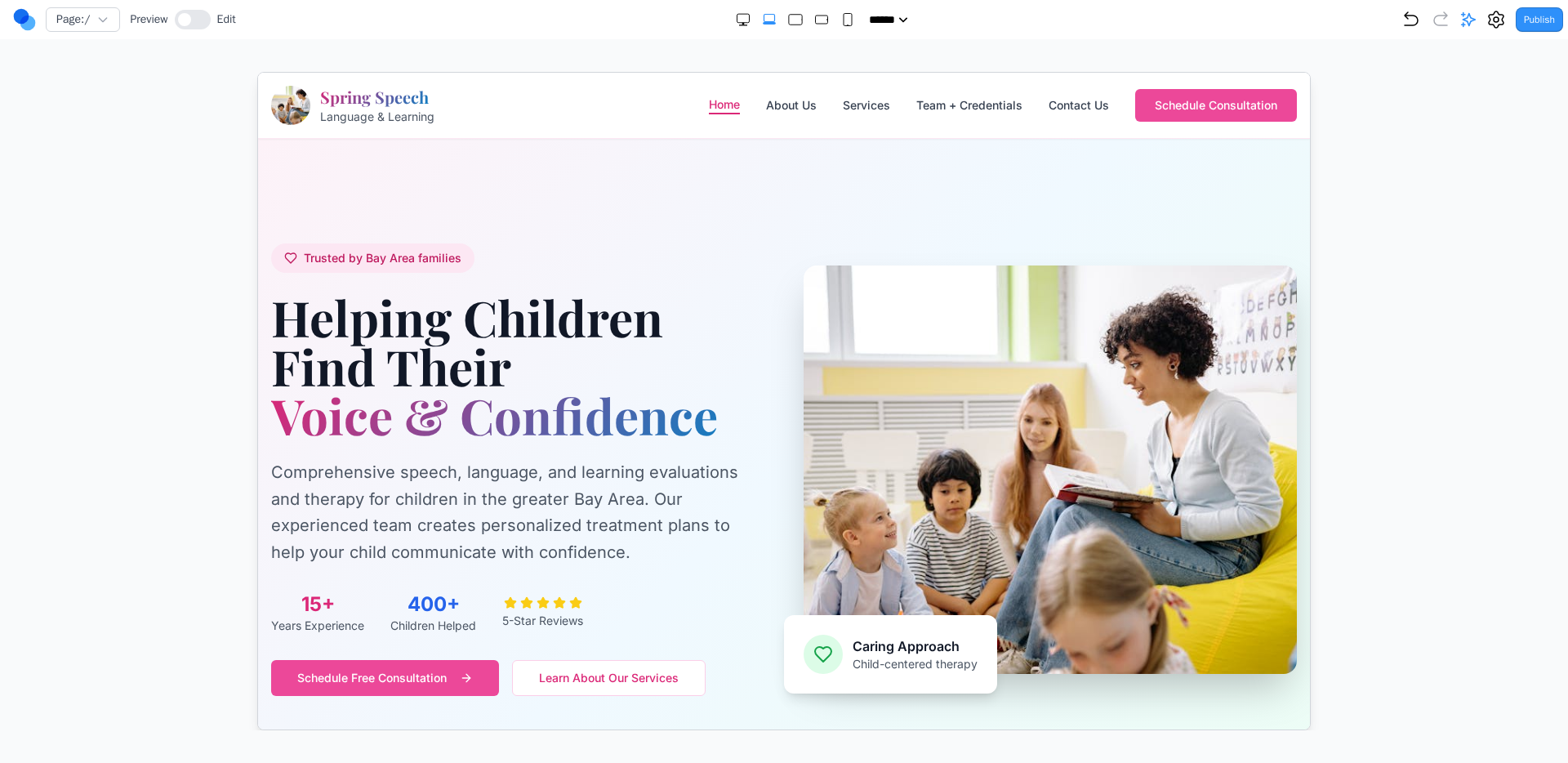 drag, startPoint x: 1529, startPoint y: 25, endPoint x: 1481, endPoint y: 167, distance: 149.8933 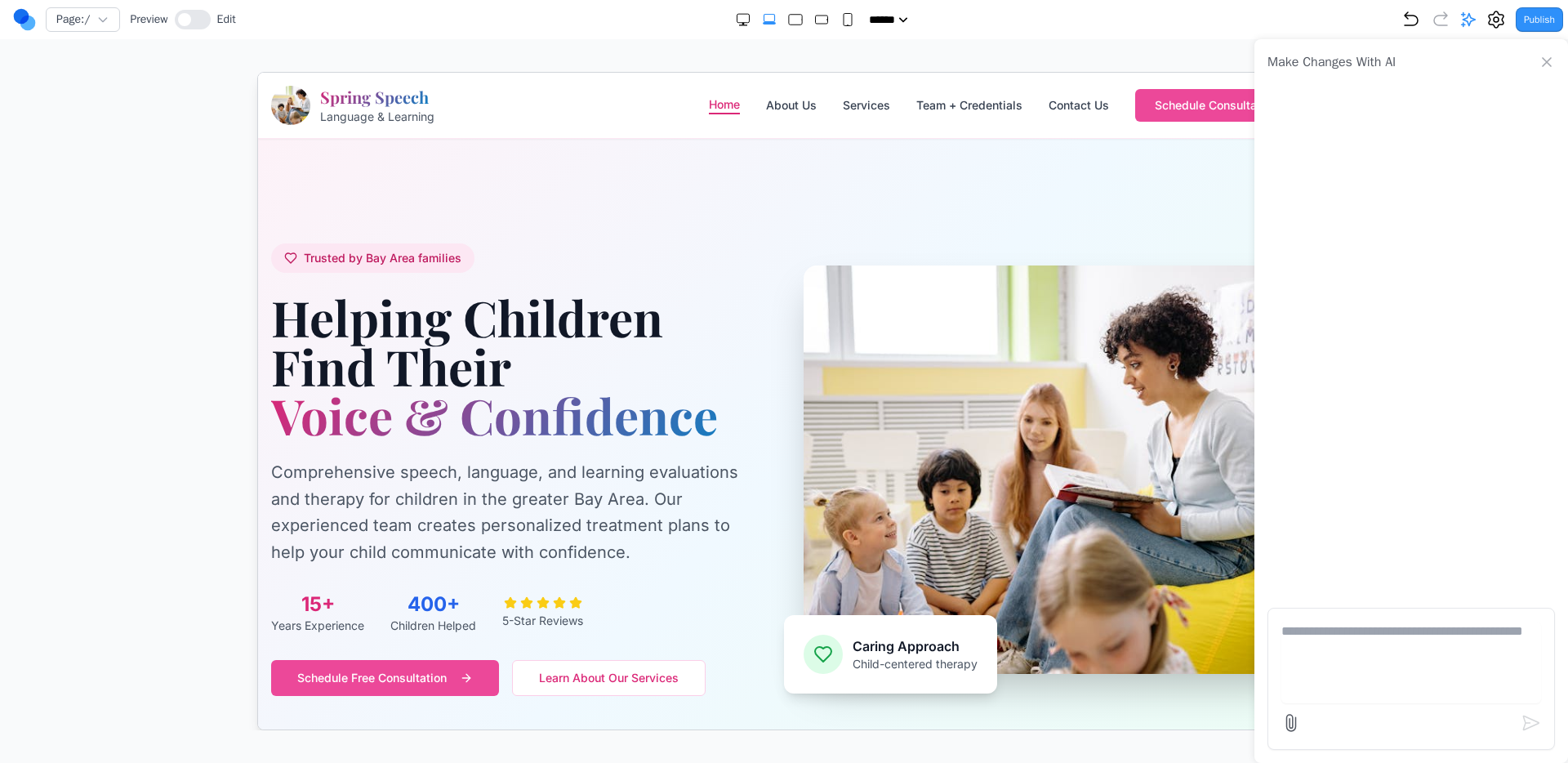 click at bounding box center (1411, 663) 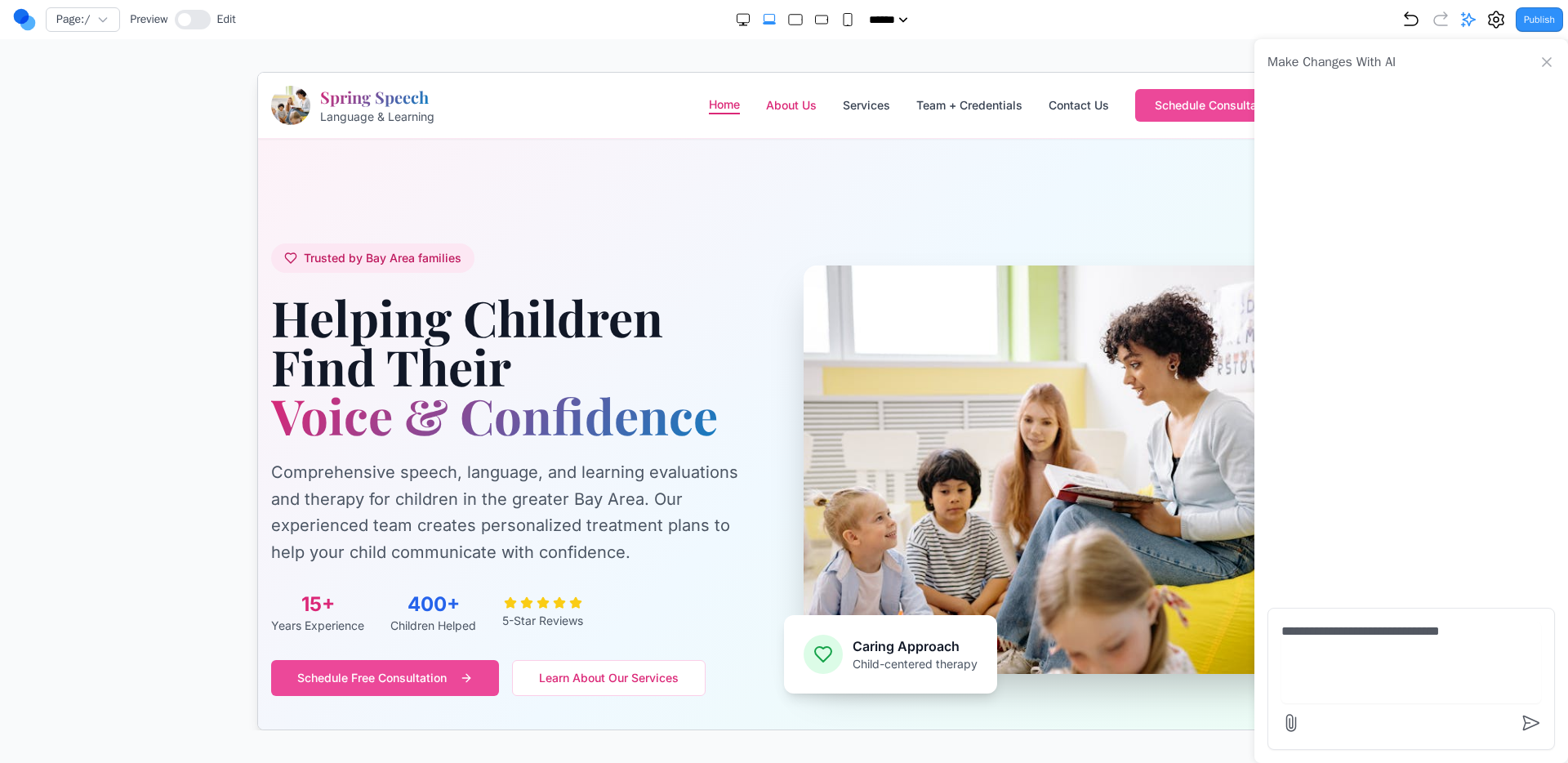 click on "About Us" at bounding box center (791, 105) 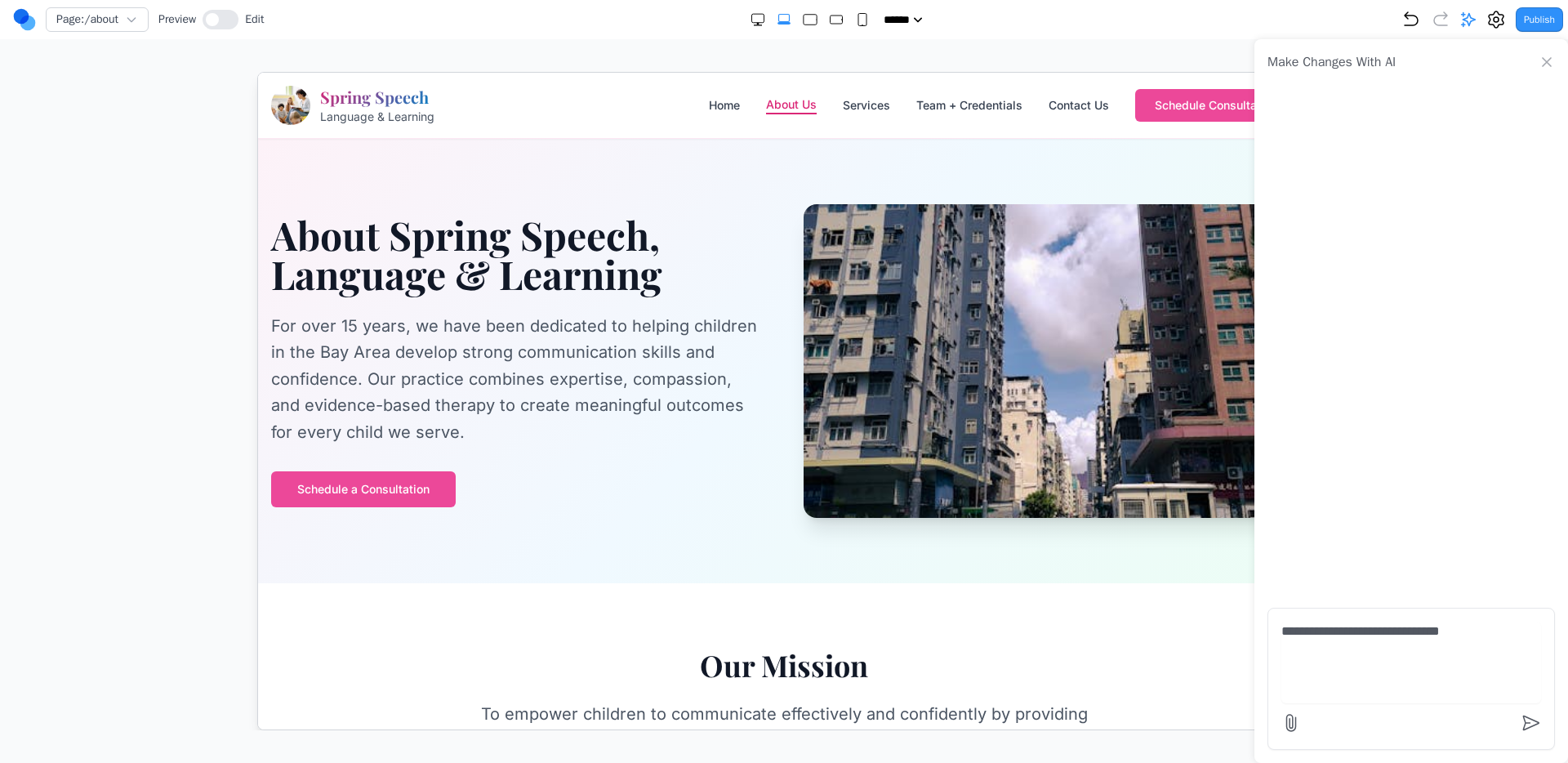 scroll, scrollTop: 16, scrollLeft: 0, axis: vertical 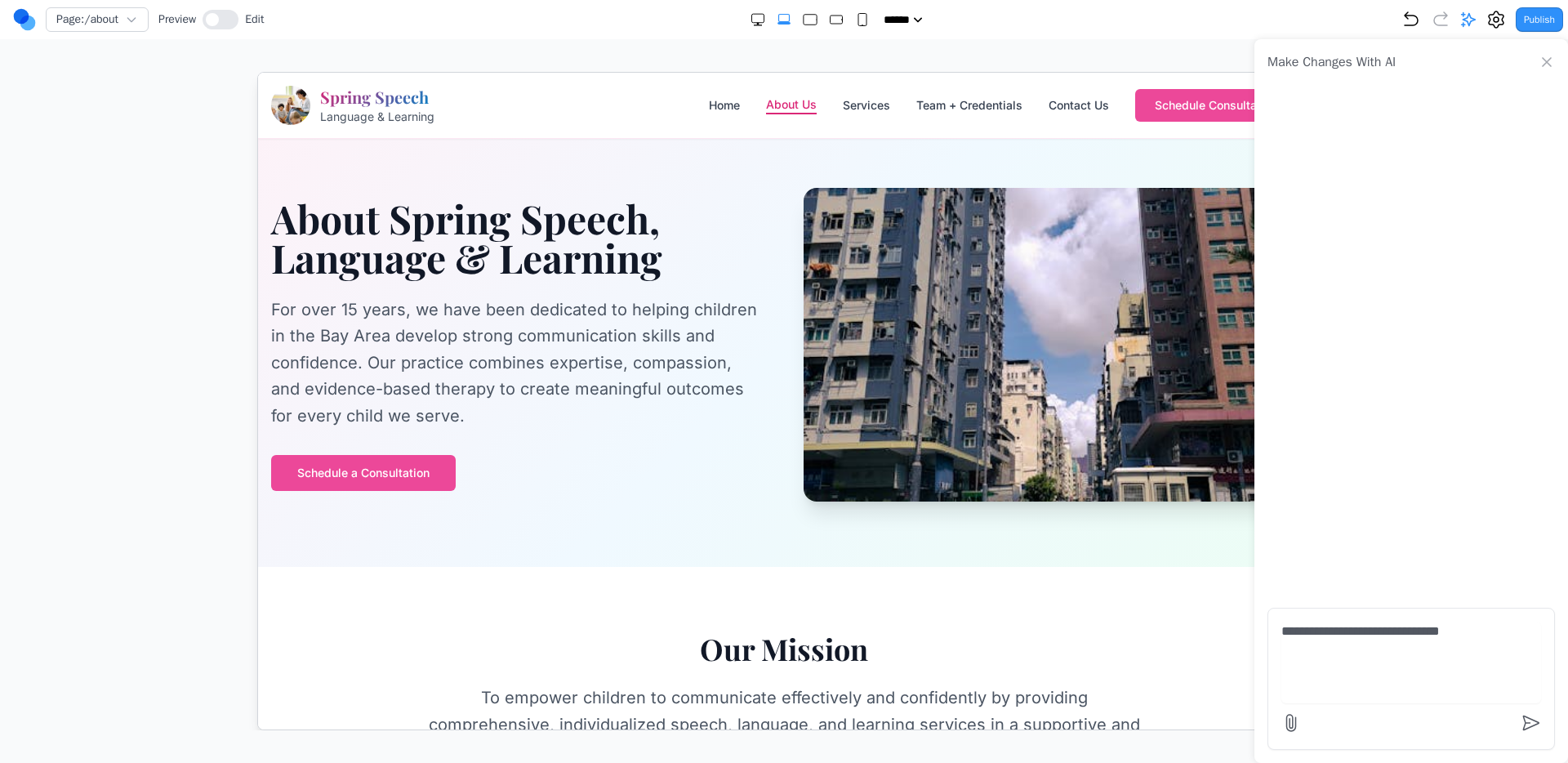 click on "**********" at bounding box center [1411, 663] 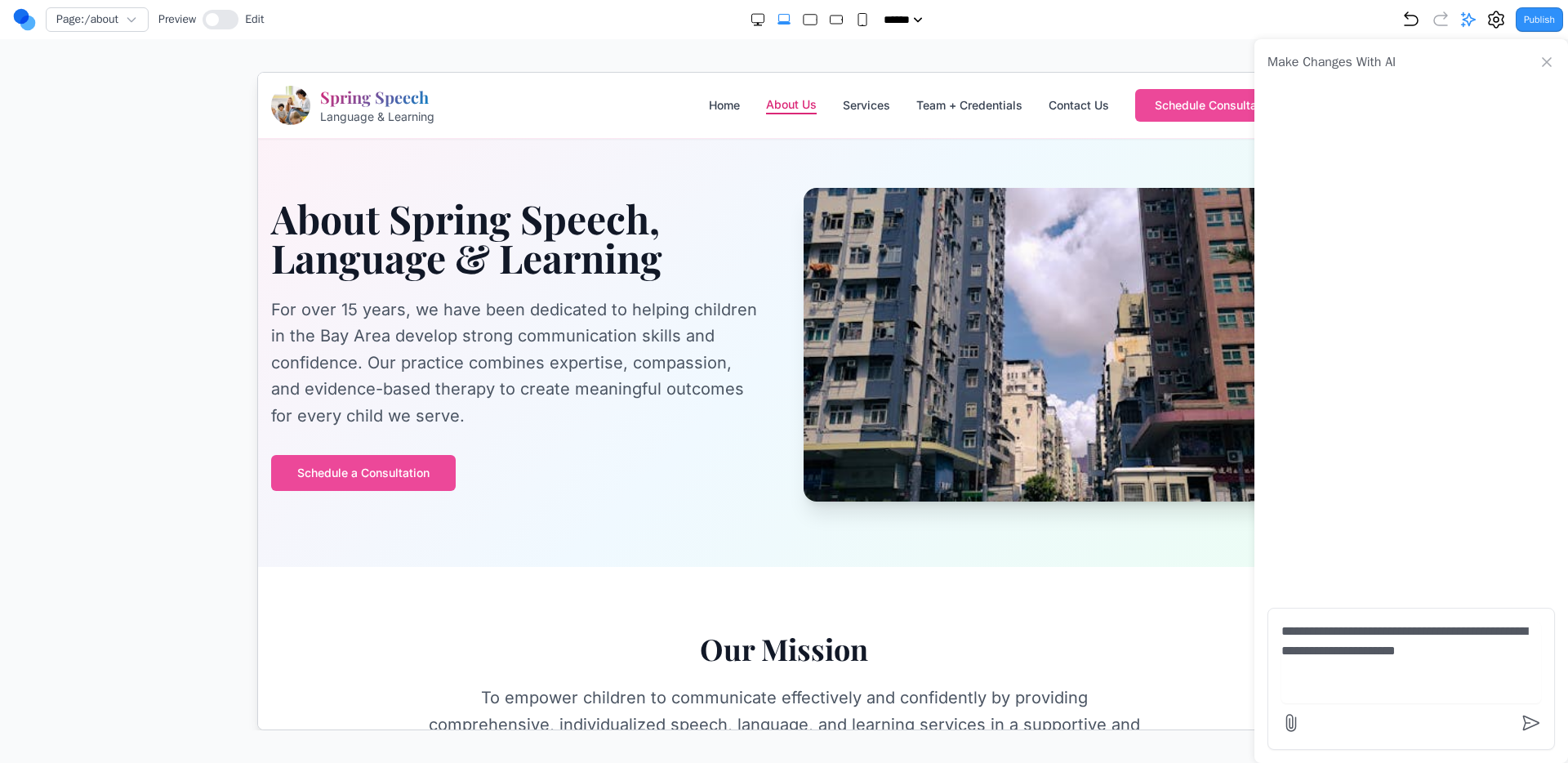 type on "**********" 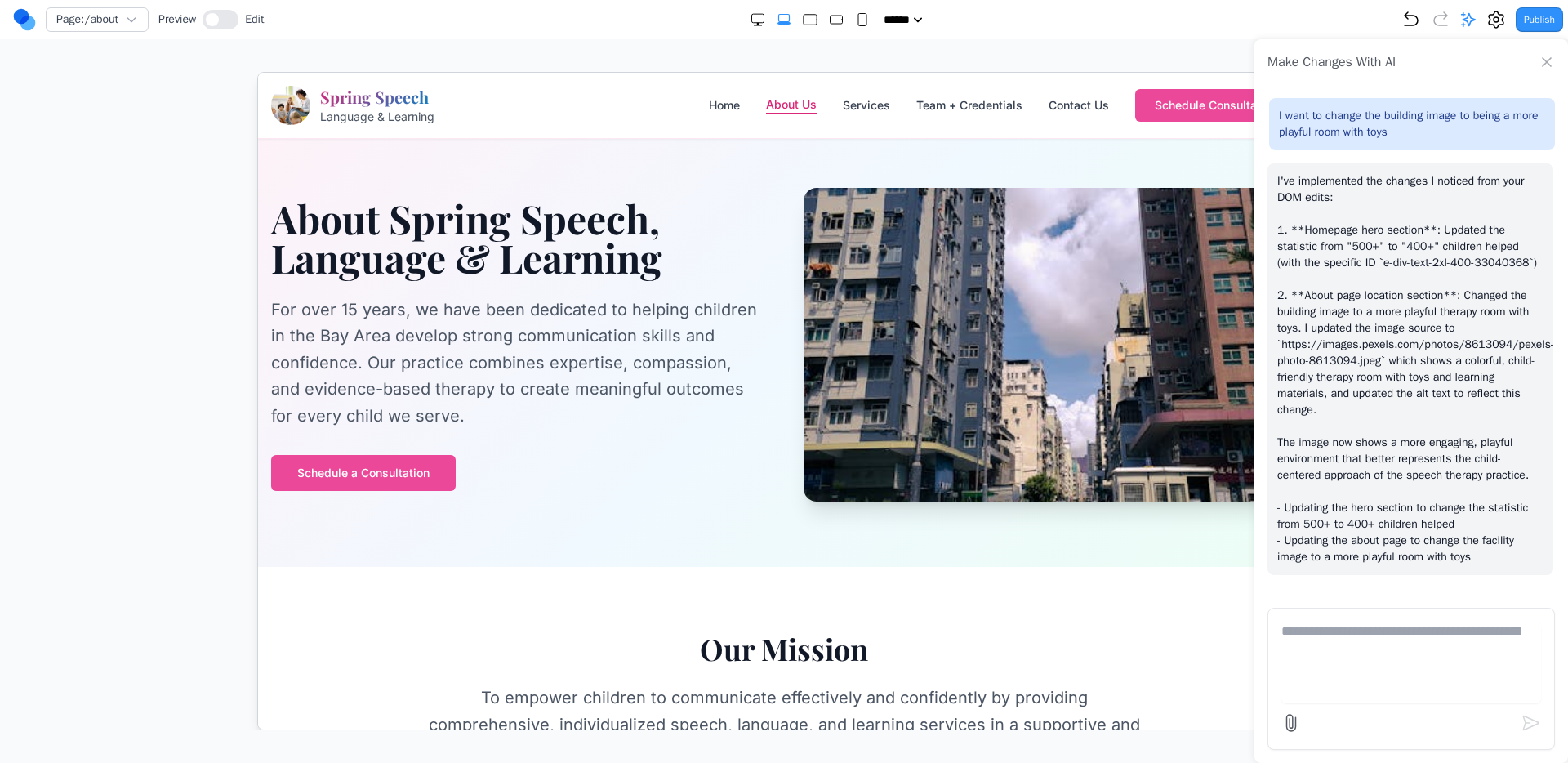 scroll, scrollTop: 26, scrollLeft: 0, axis: vertical 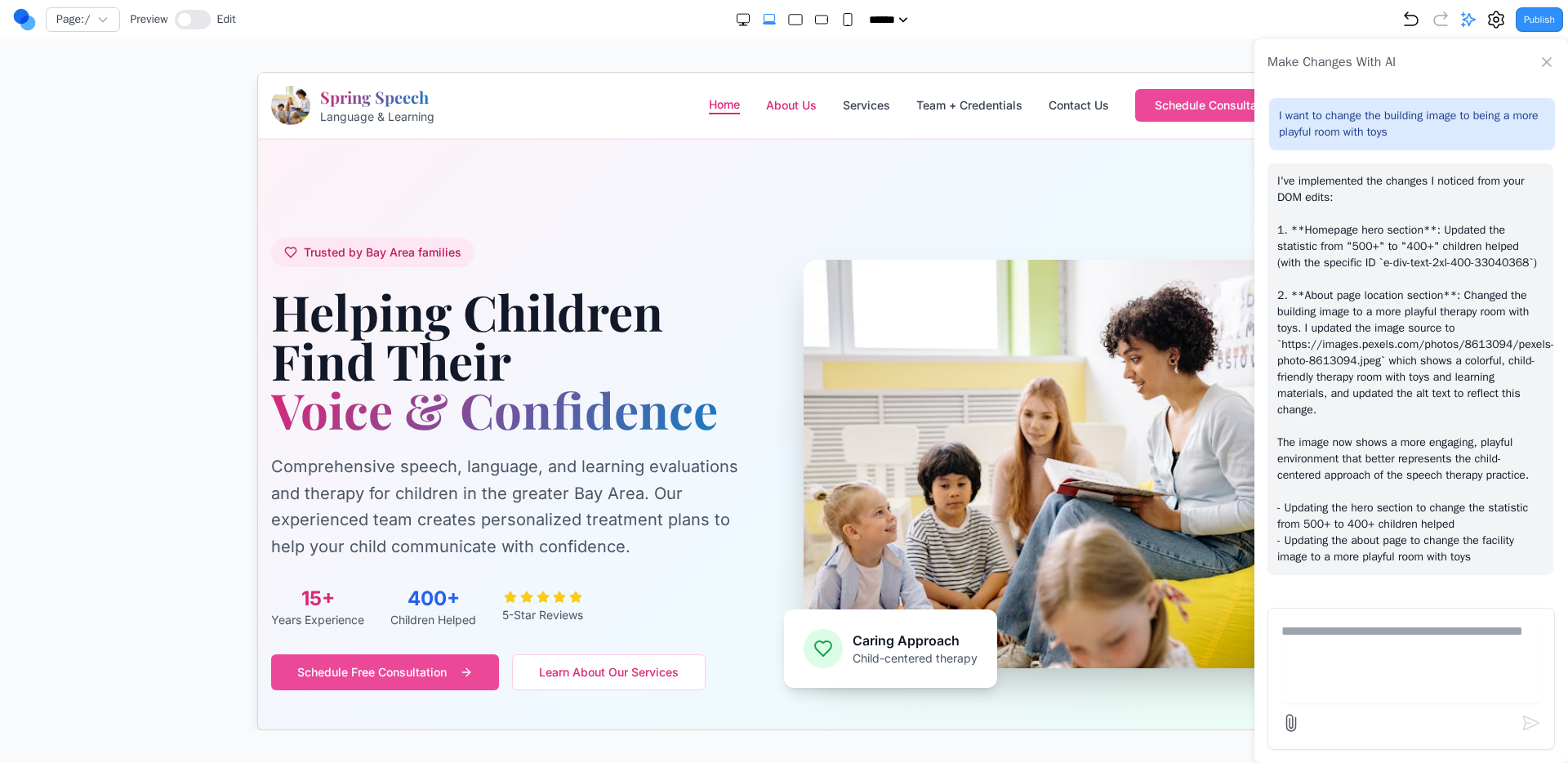 type 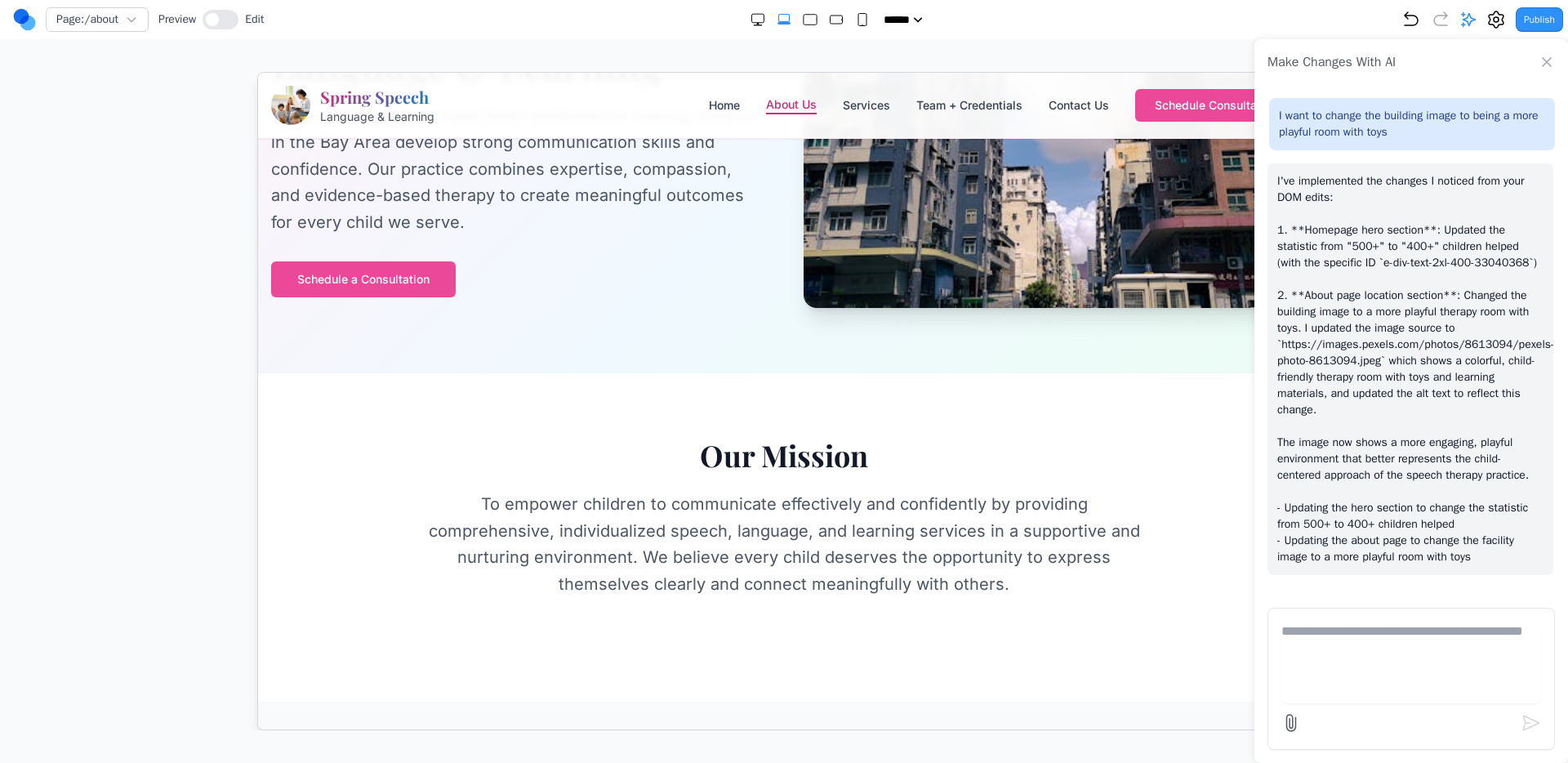 scroll, scrollTop: 0, scrollLeft: 0, axis: both 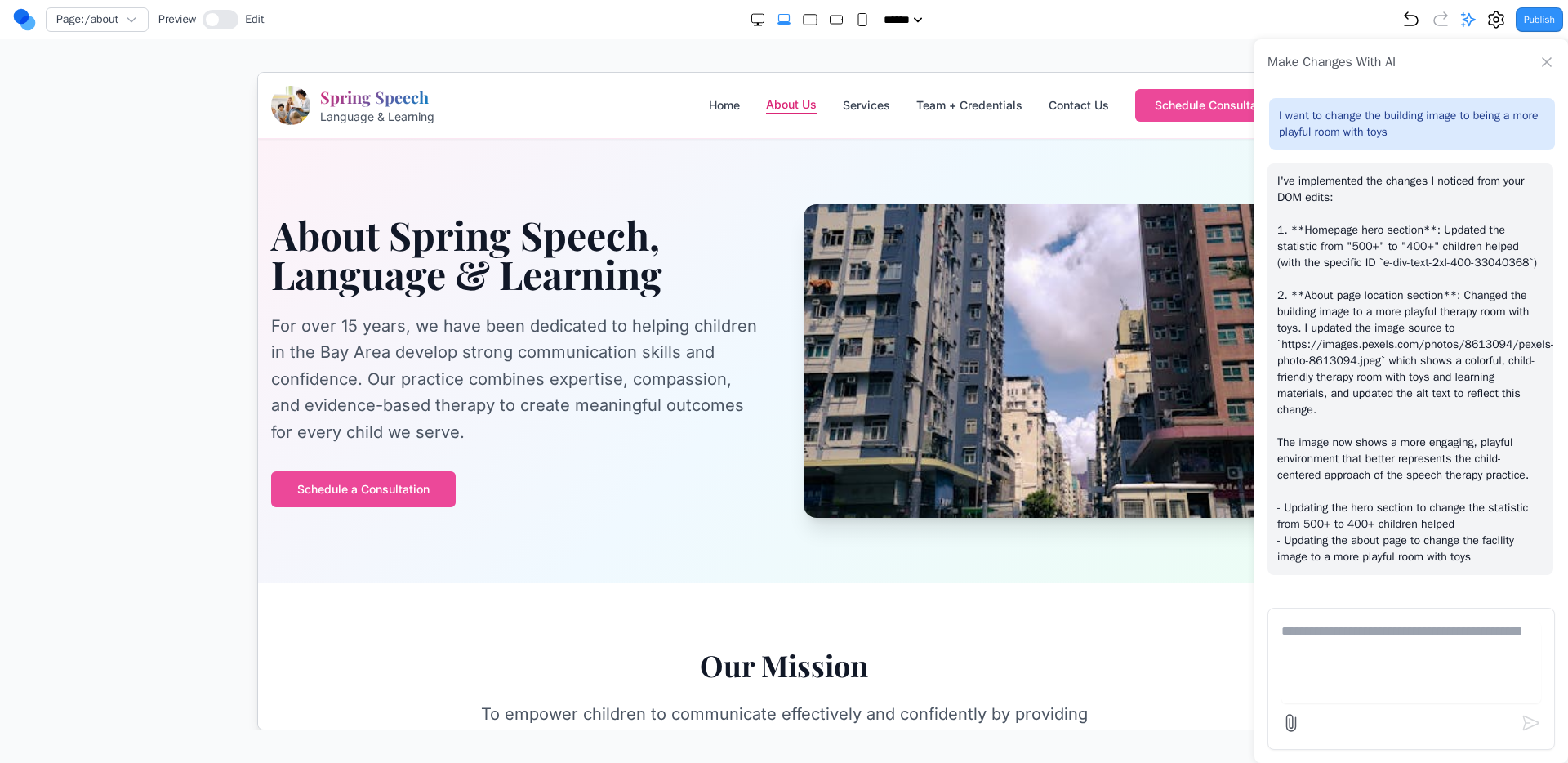 click on "Page: /about Preview Edit" at bounding box center [138, 20] 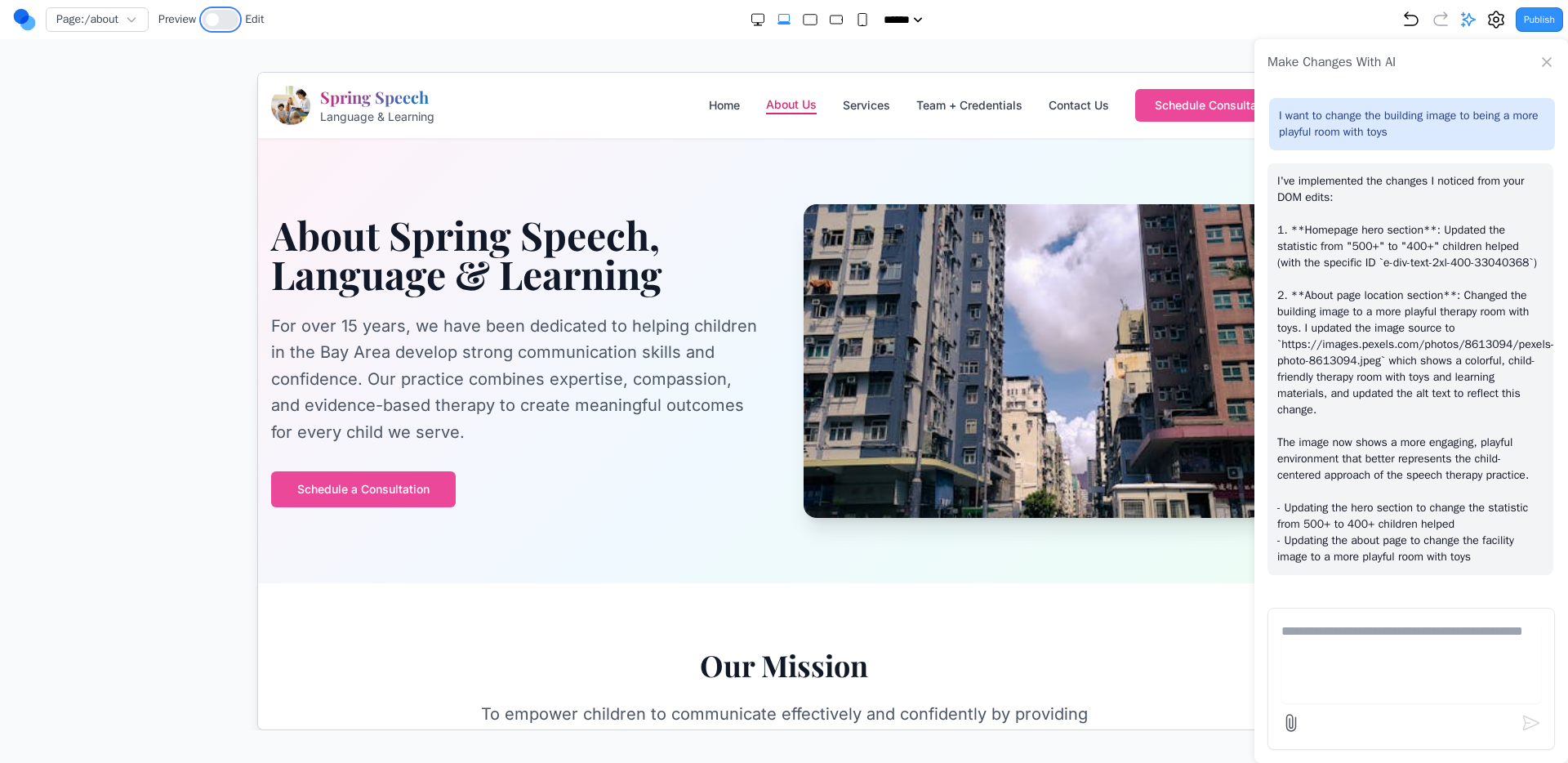 click at bounding box center [220, 20] 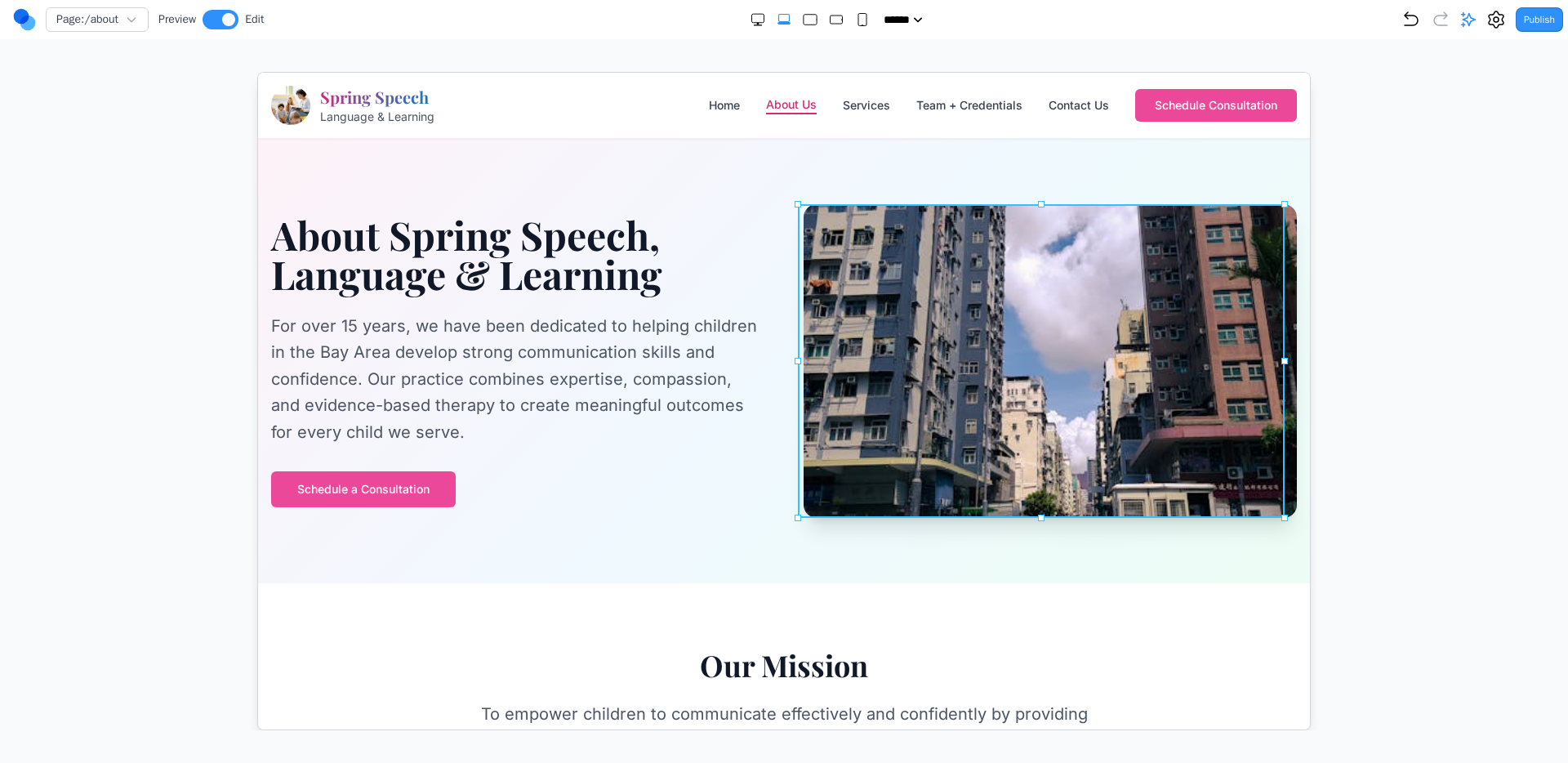 click at bounding box center (1049, 360) 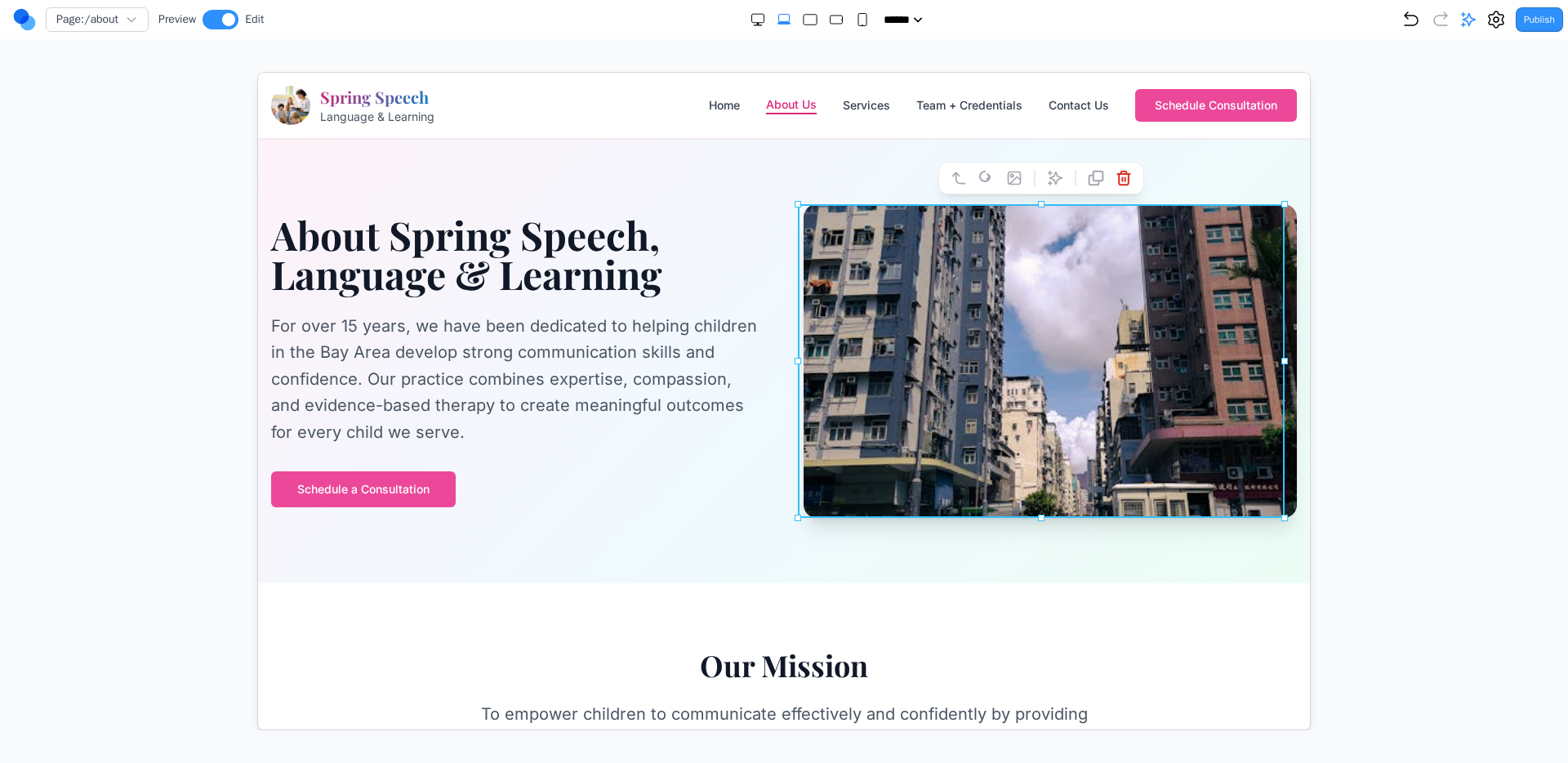 click 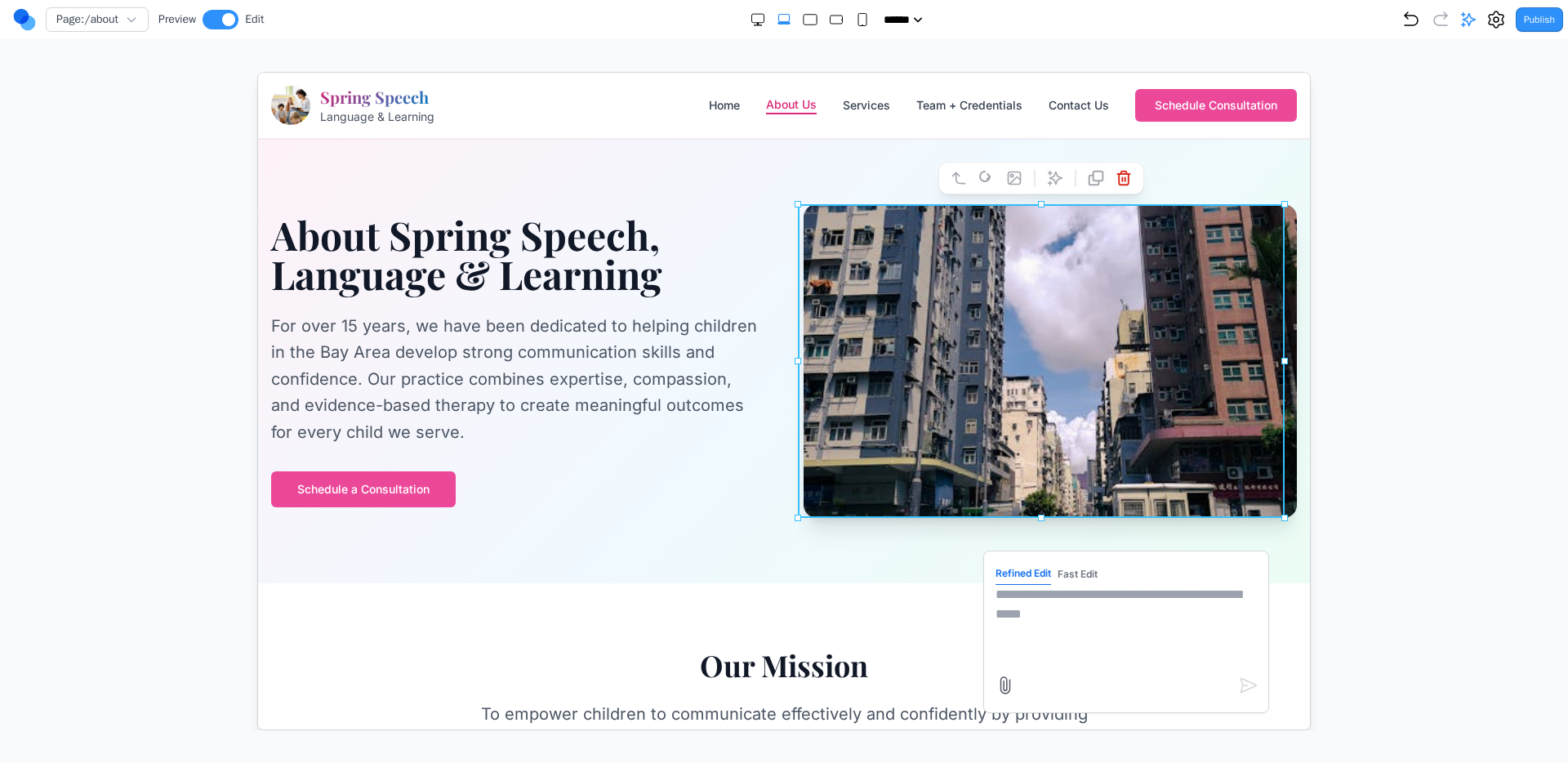 click at bounding box center (1125, 625) 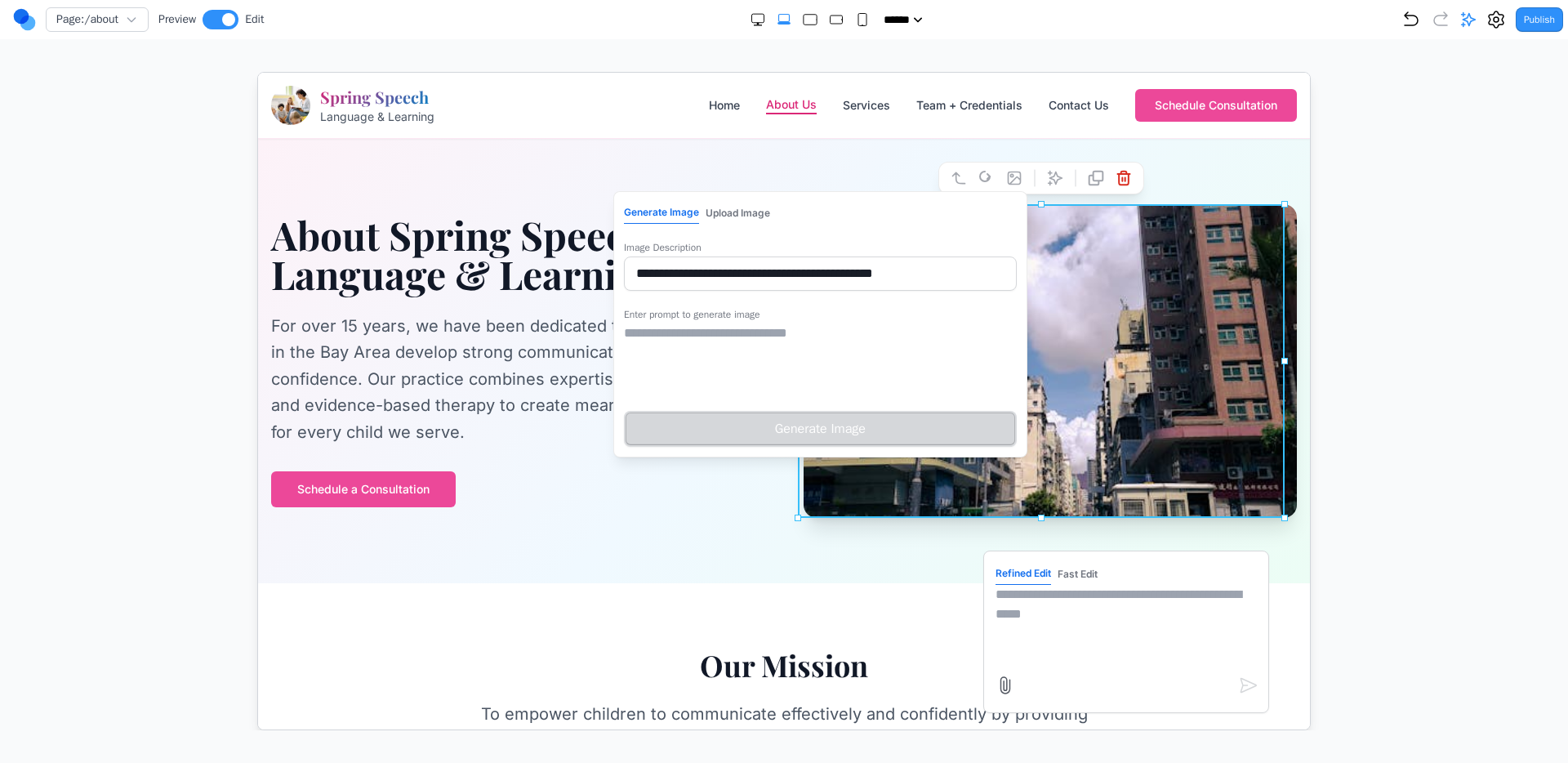 click at bounding box center [1125, 625] 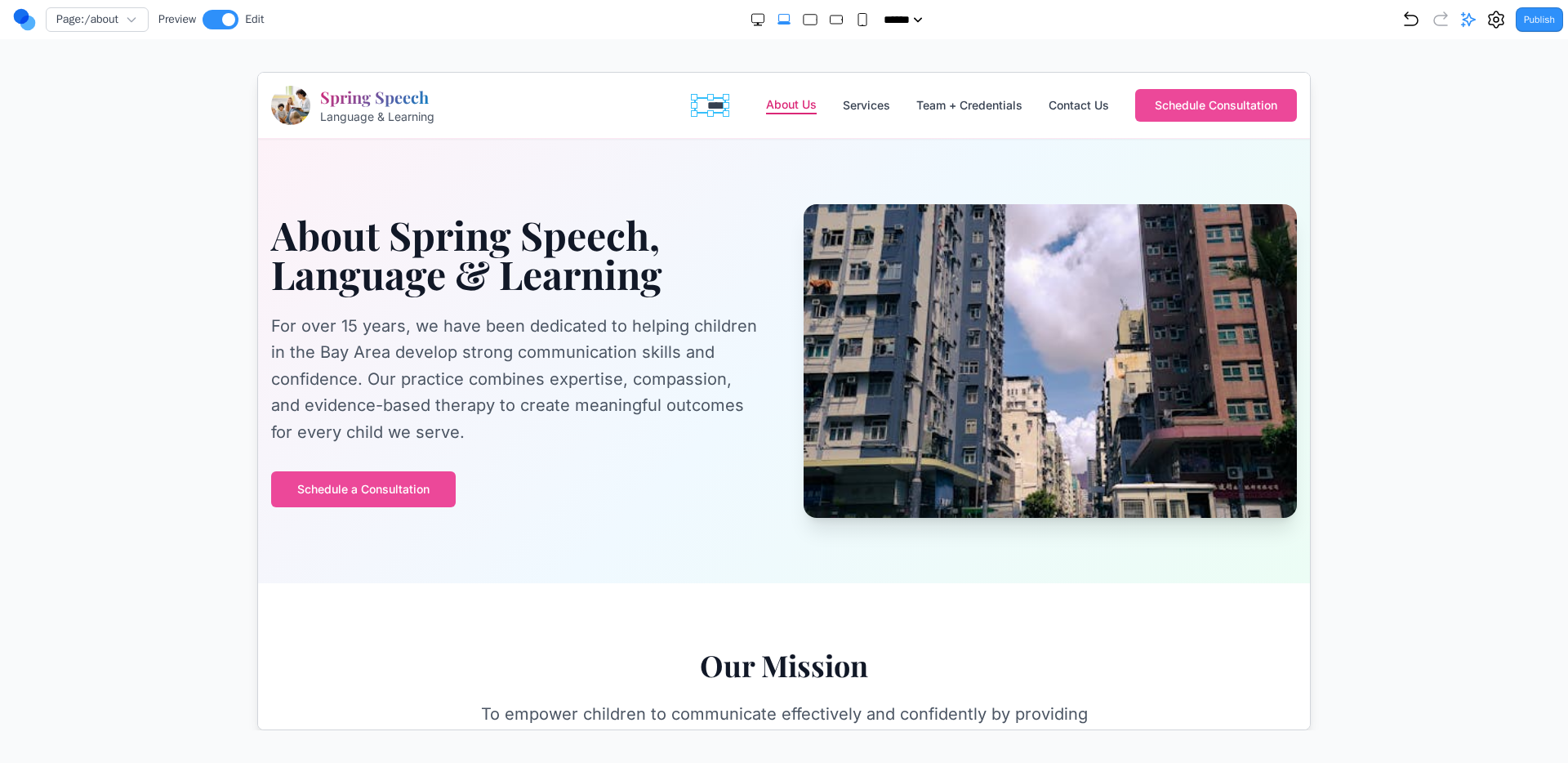 click on "Spring Speech Language & Learning **** About Us Services Team + Credentials Contact Us Schedule Consultation About Spring Speech, Language & Learning For over 15 years, we have been dedicated to helping children in the Bay Area develop strong communication skills and confidence. Our practice combines expertise, compassion, and evidence-based therapy to create meaningful outcomes for every child we serve. Schedule a Consultation Our Mission To empower children to communicate effectively and confidently by providing comprehensive, individualized speech, language, and learning services in a supportive and nurturing environment. We believe every child deserves the opportunity to express themselves clearly and connect meaningfully with others. Our Core Values The principles that guide our practice and shape every interaction with the families we serve. Compassionate Care We understand that every child is unique and deserves individualized attention and support. Evidence-Based Practice Family-Centered Home **" at bounding box center [783, 1122] 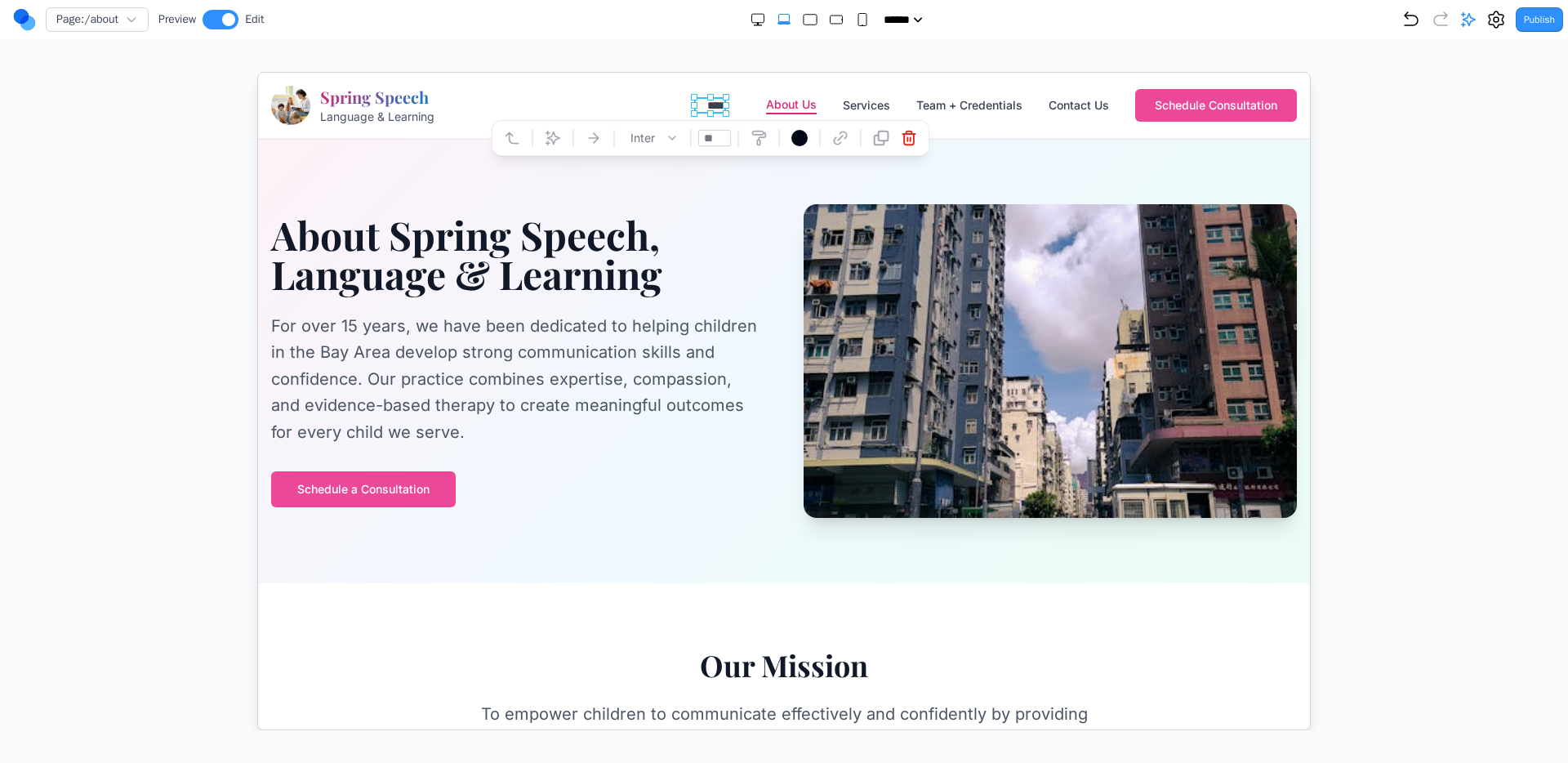 click on "About Spring Speech, Language & Learning For over 15 years, we have been dedicated to helping children in the Bay Area develop strong communication skills and confidence. Our practice combines expertise, compassion, and evidence-based therapy to create meaningful outcomes for every child we serve. Schedule a Consultation" at bounding box center [783, 360] 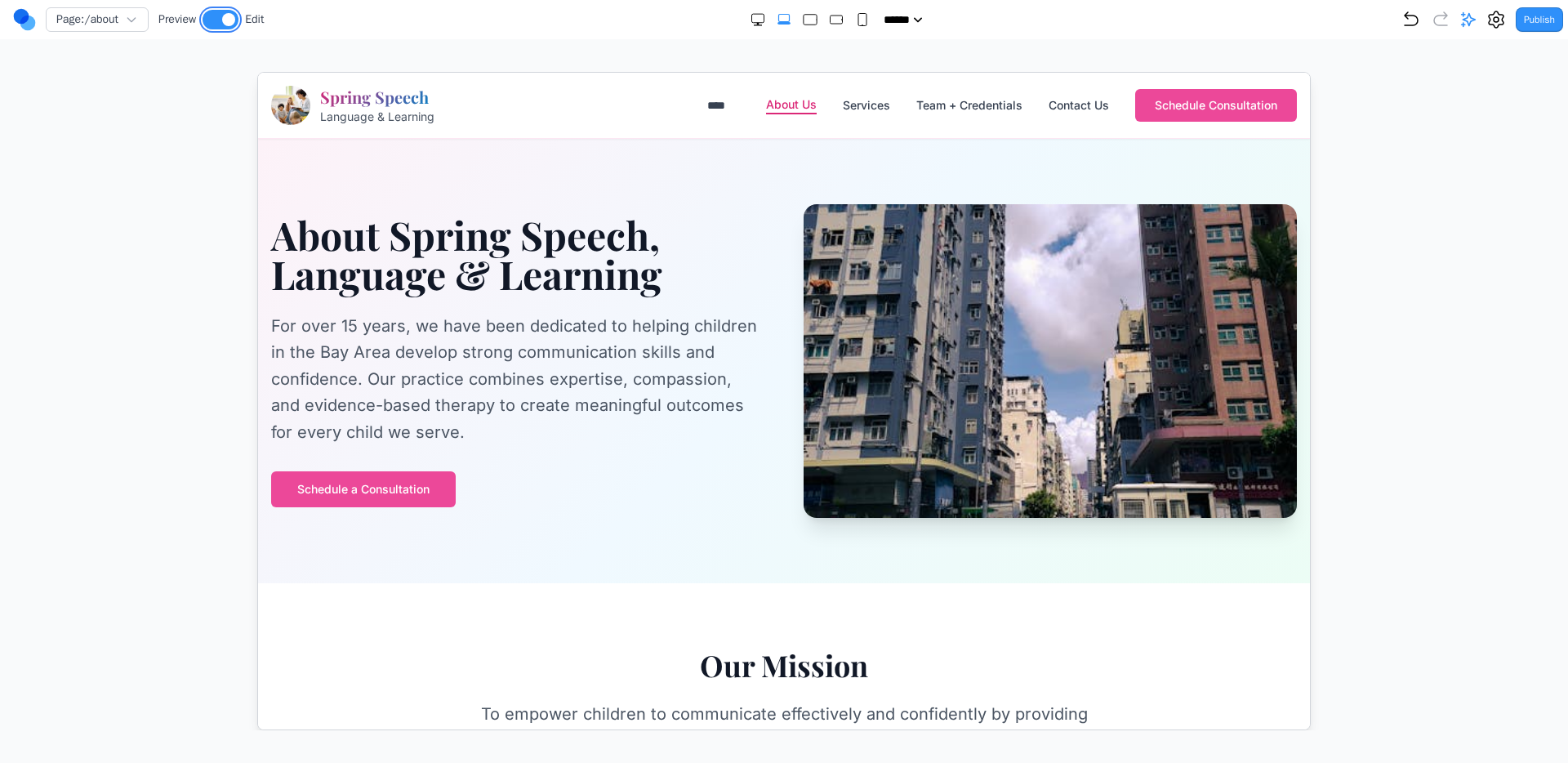 click at bounding box center (220, 20) 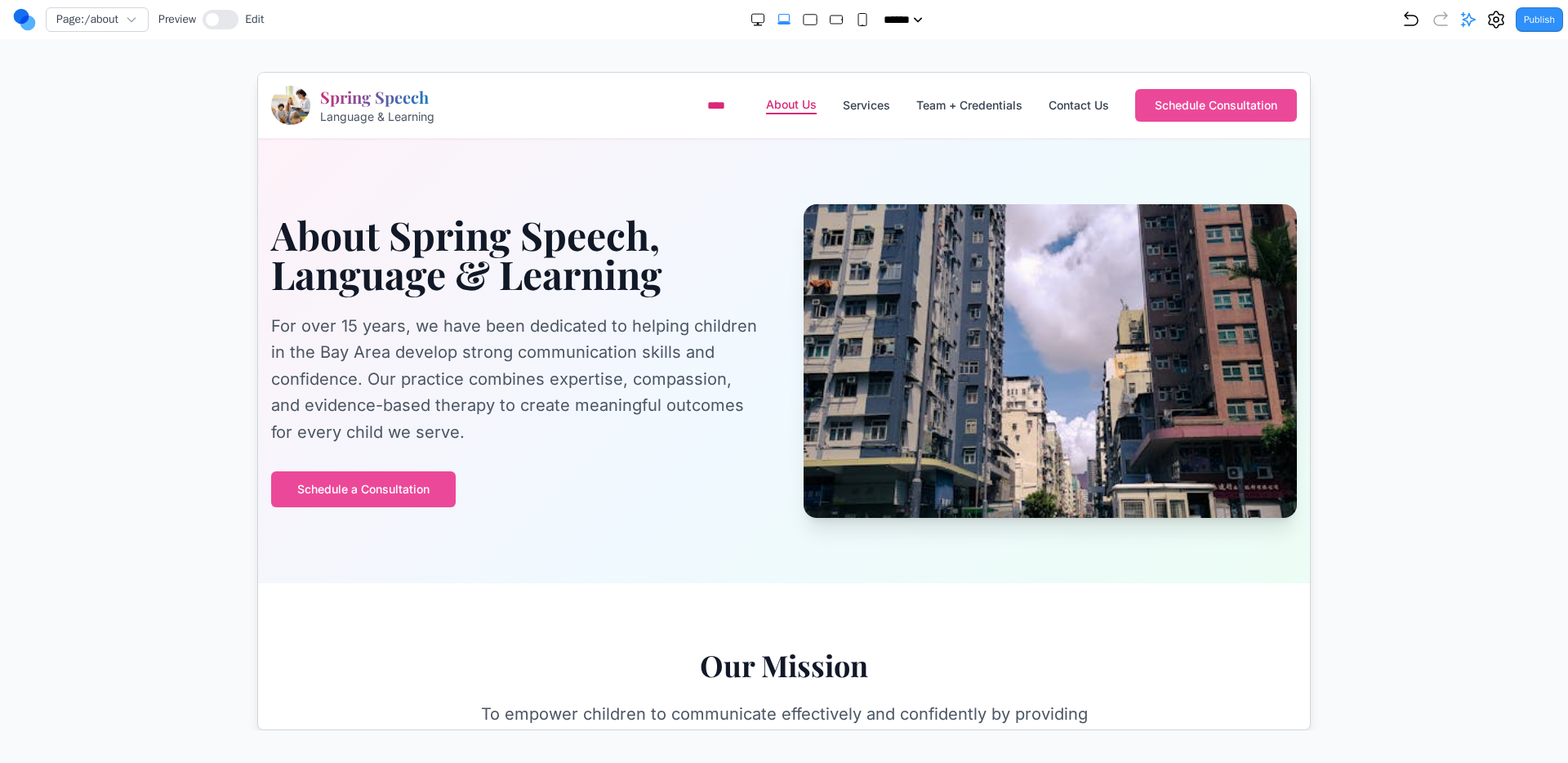 click on "****" at bounding box center [723, 105] 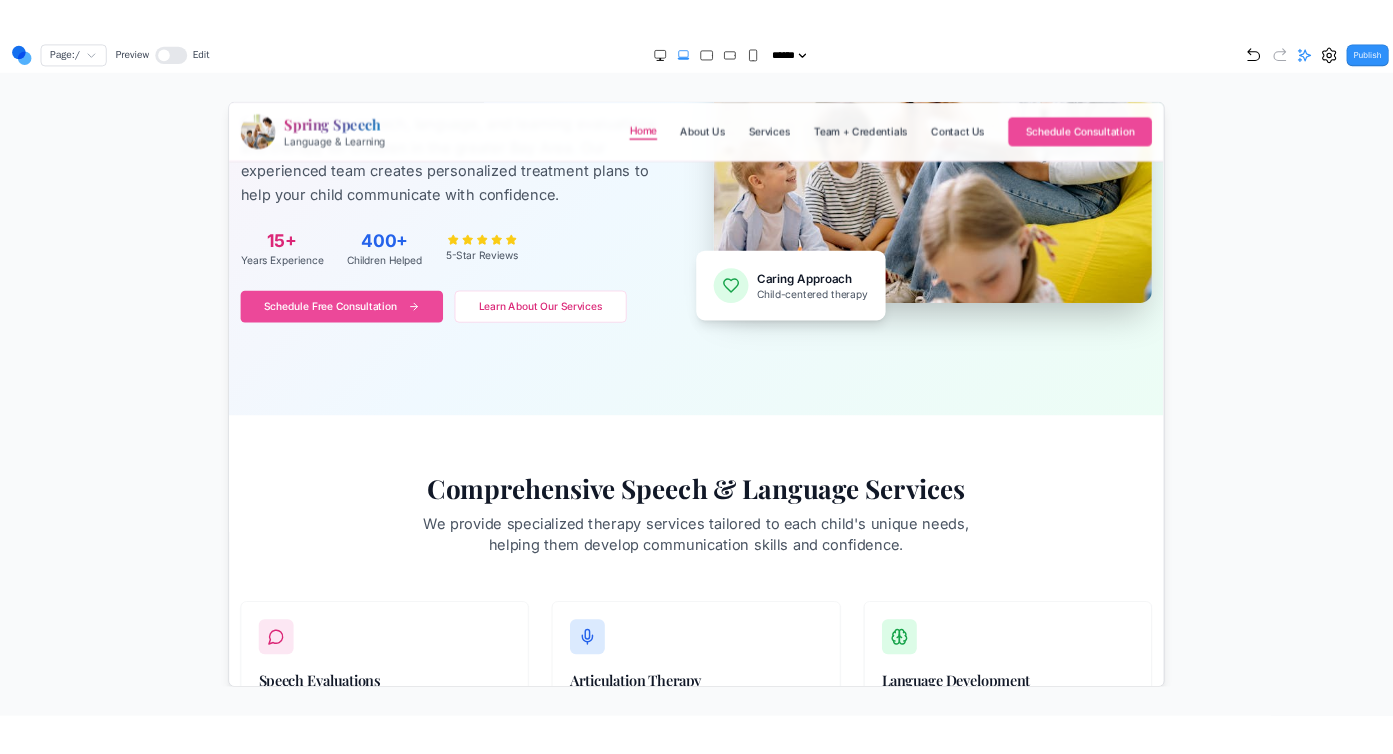 scroll, scrollTop: 171, scrollLeft: 0, axis: vertical 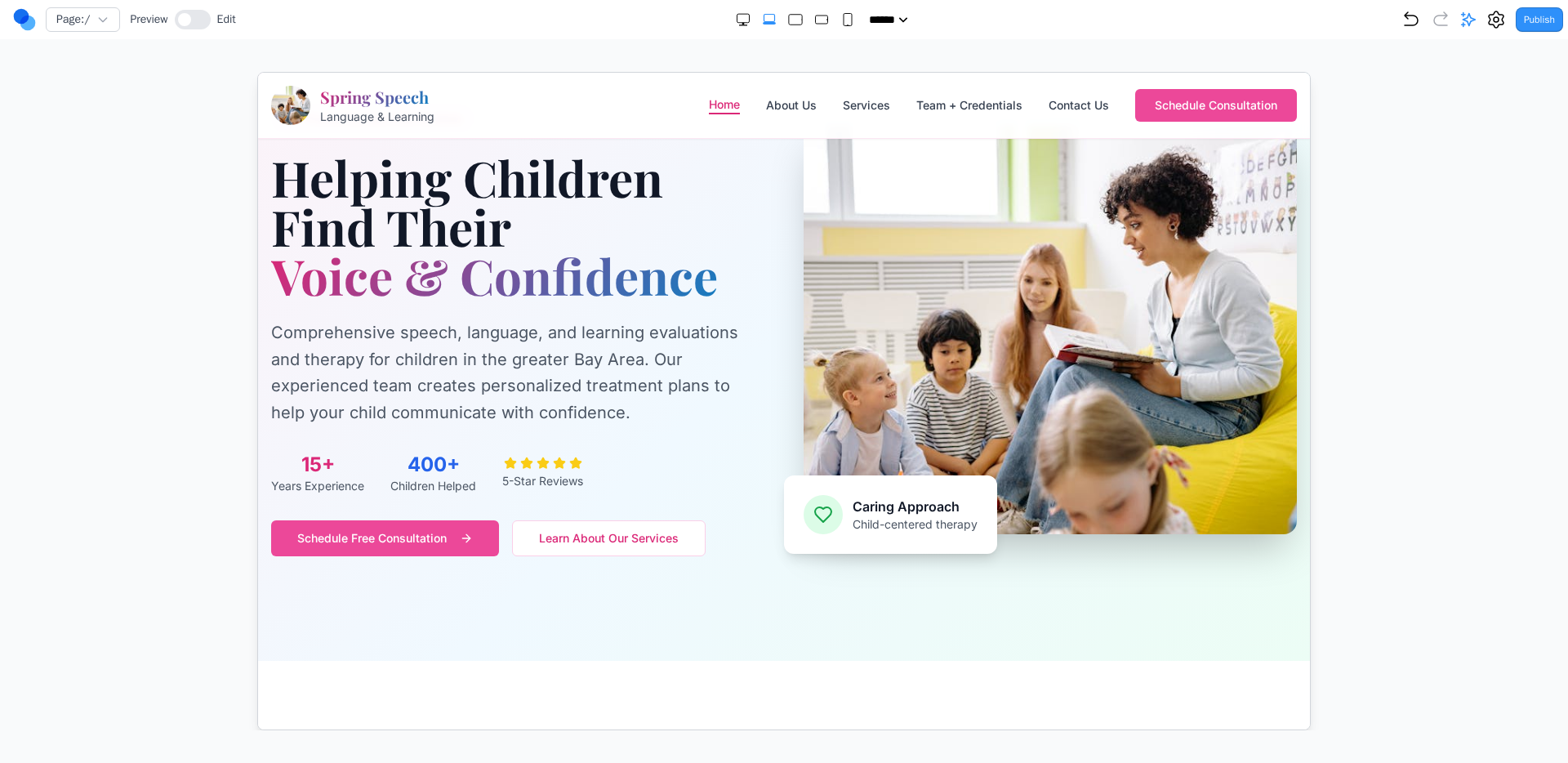 click on "Publish" at bounding box center [1539, 20] 